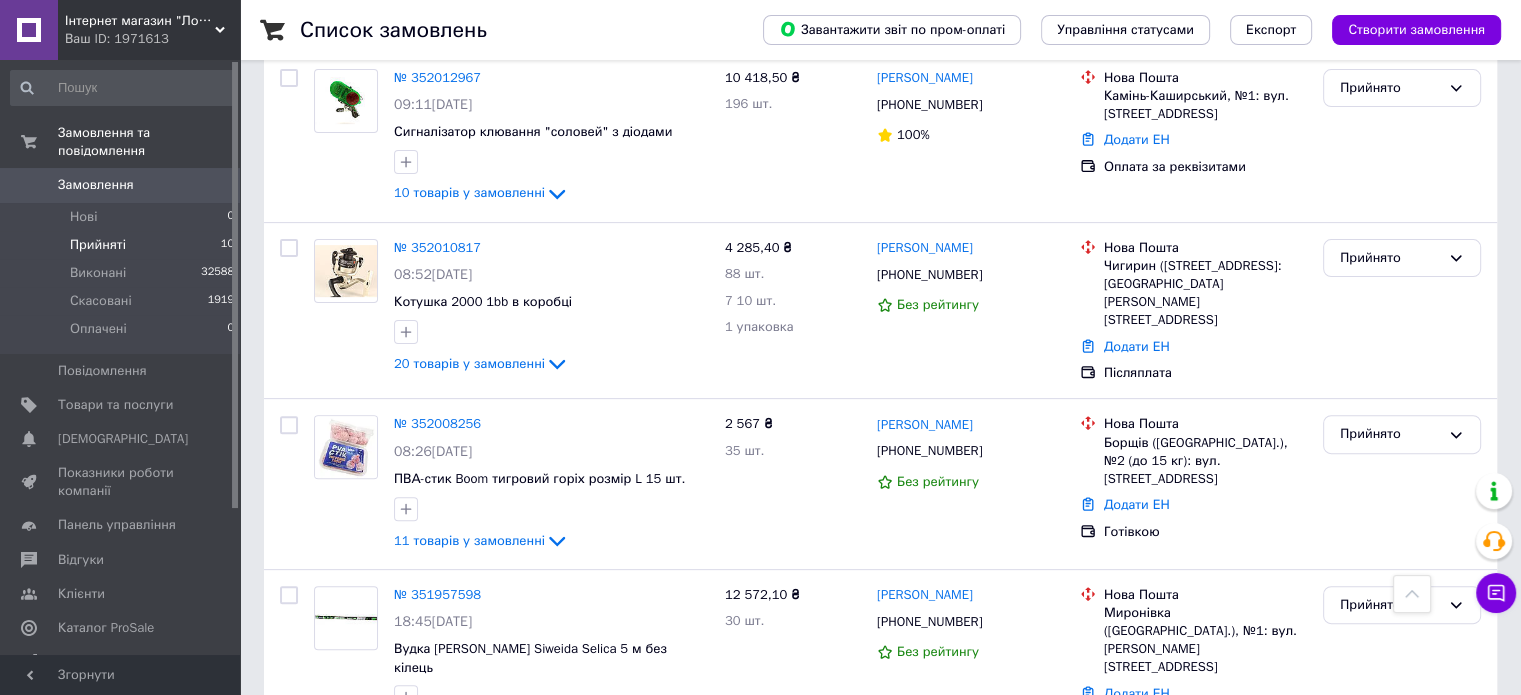 scroll, scrollTop: 1368, scrollLeft: 0, axis: vertical 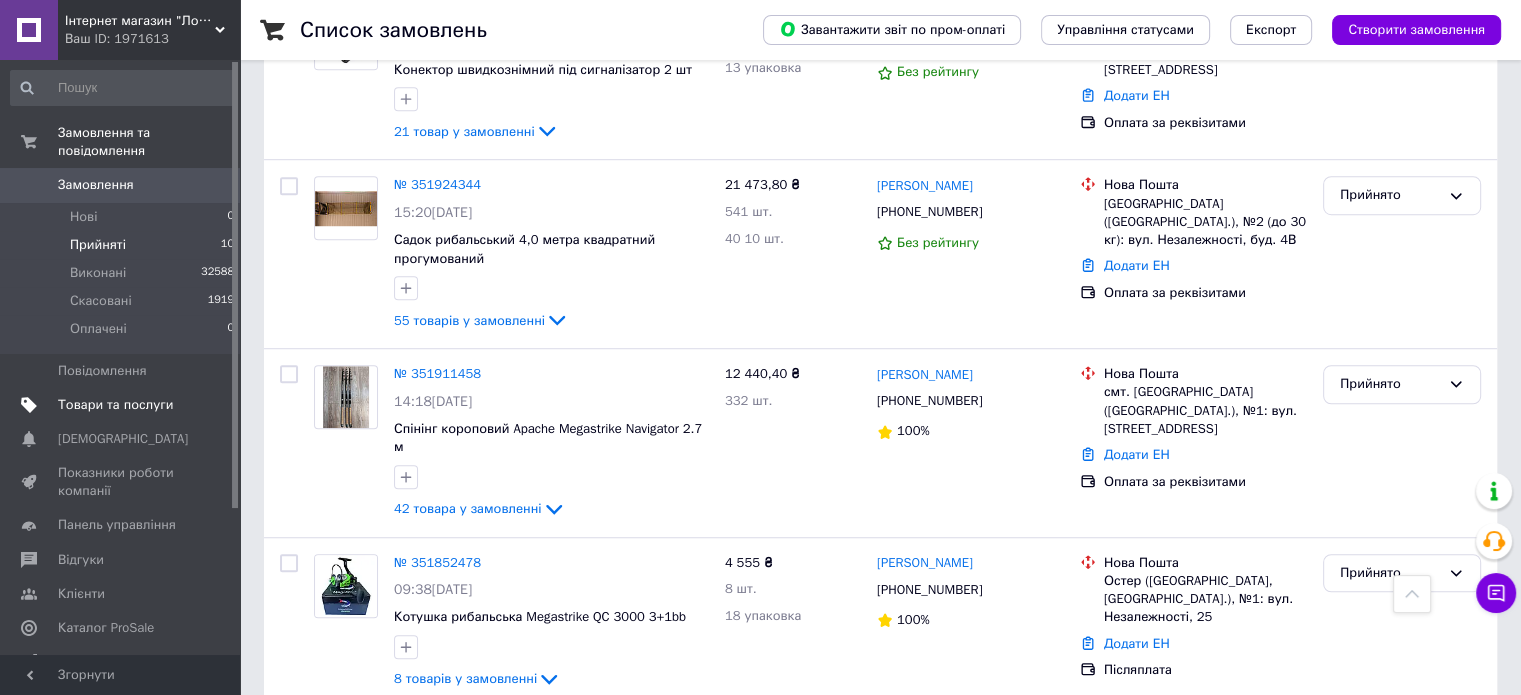 click on "Товари та послуги" at bounding box center [123, 405] 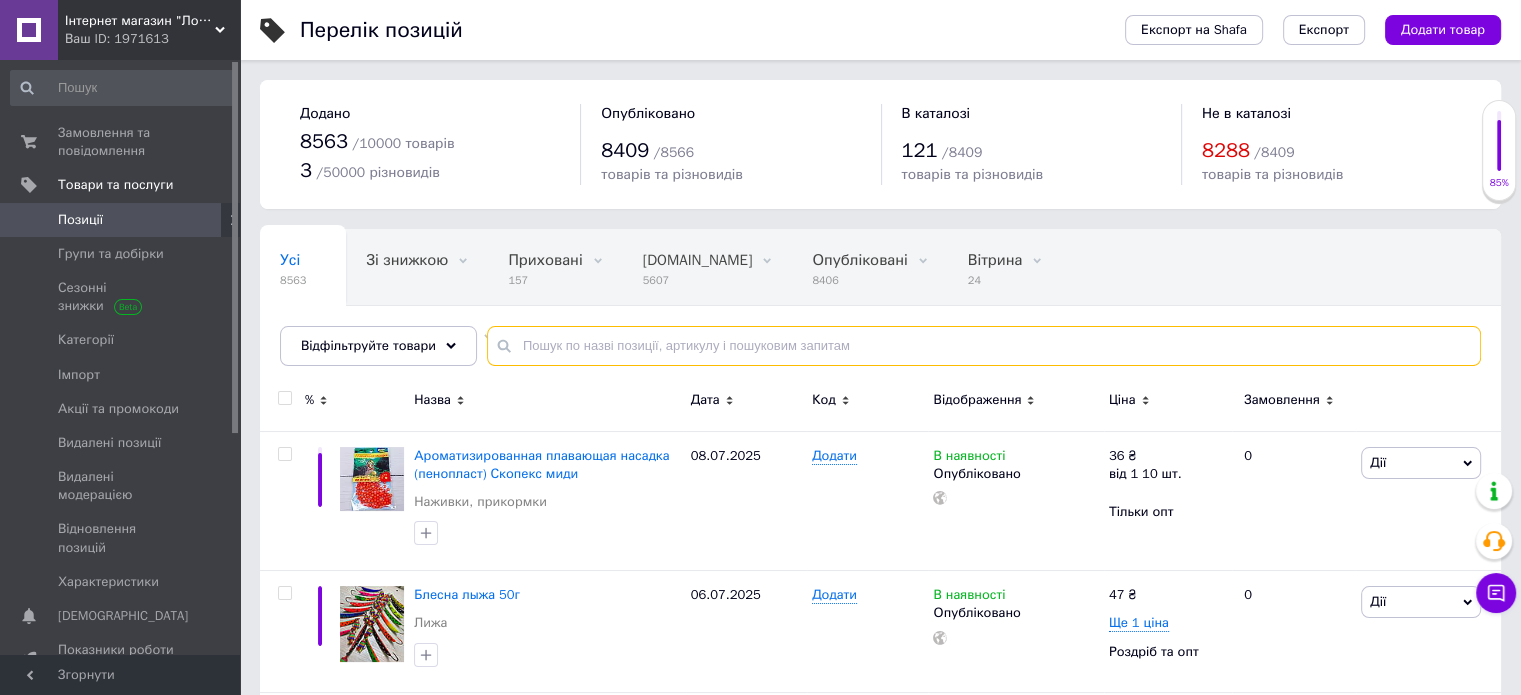 paste on "Ящик для снастей" 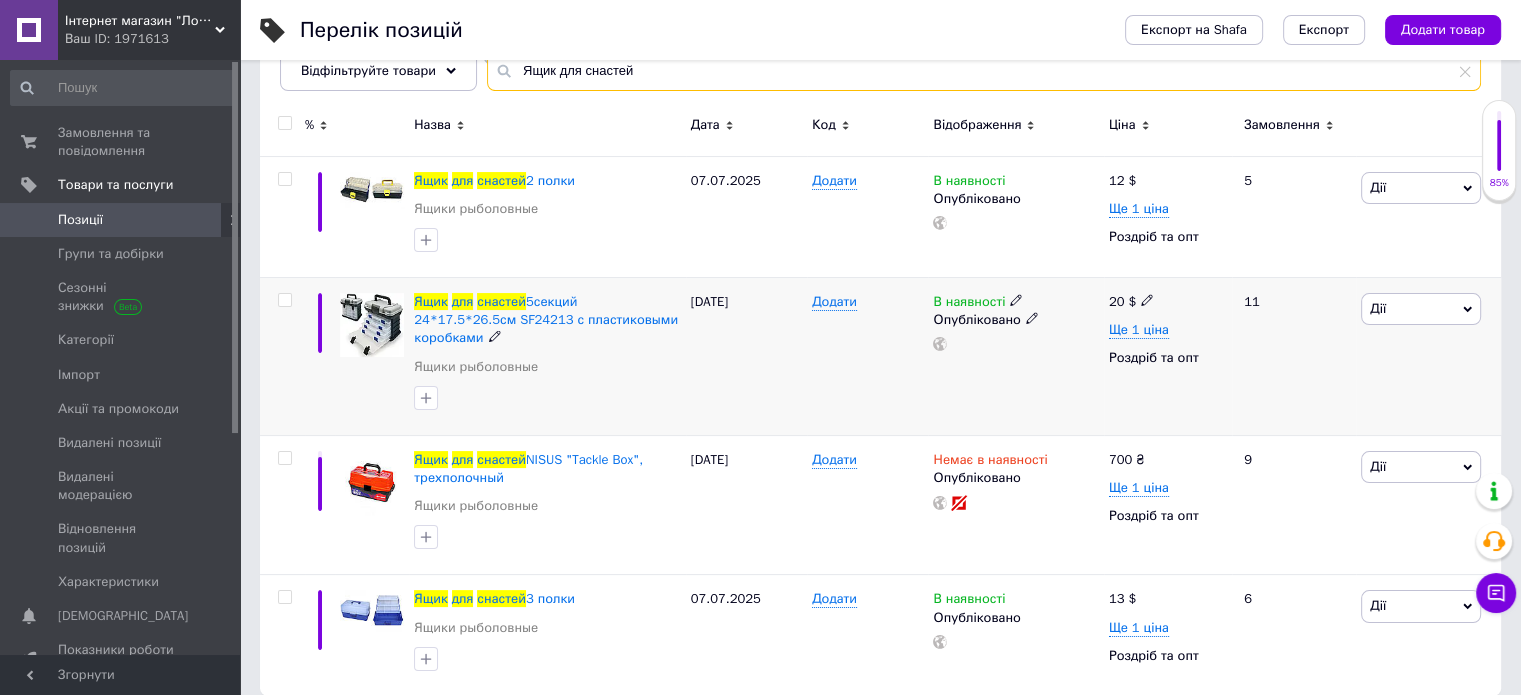 scroll, scrollTop: 276, scrollLeft: 0, axis: vertical 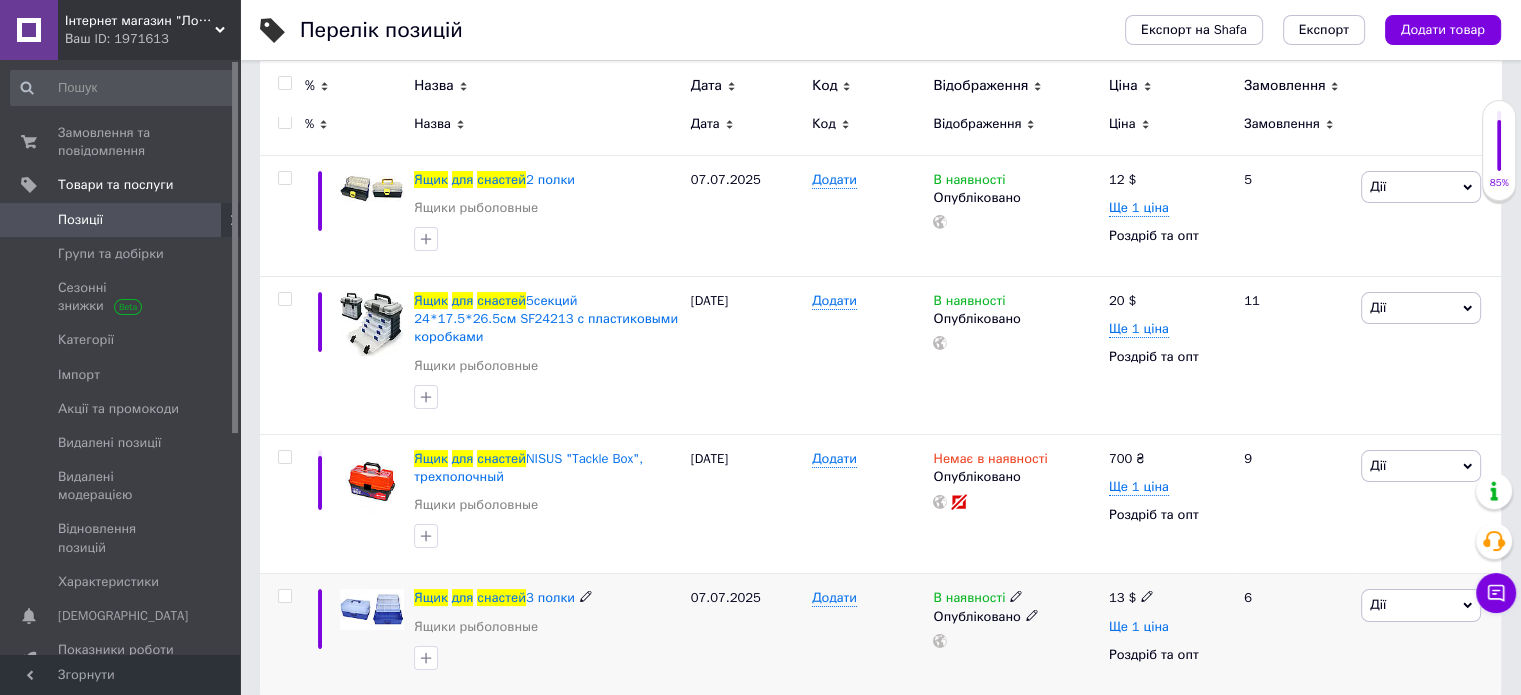 type on "Ящик для снастей" 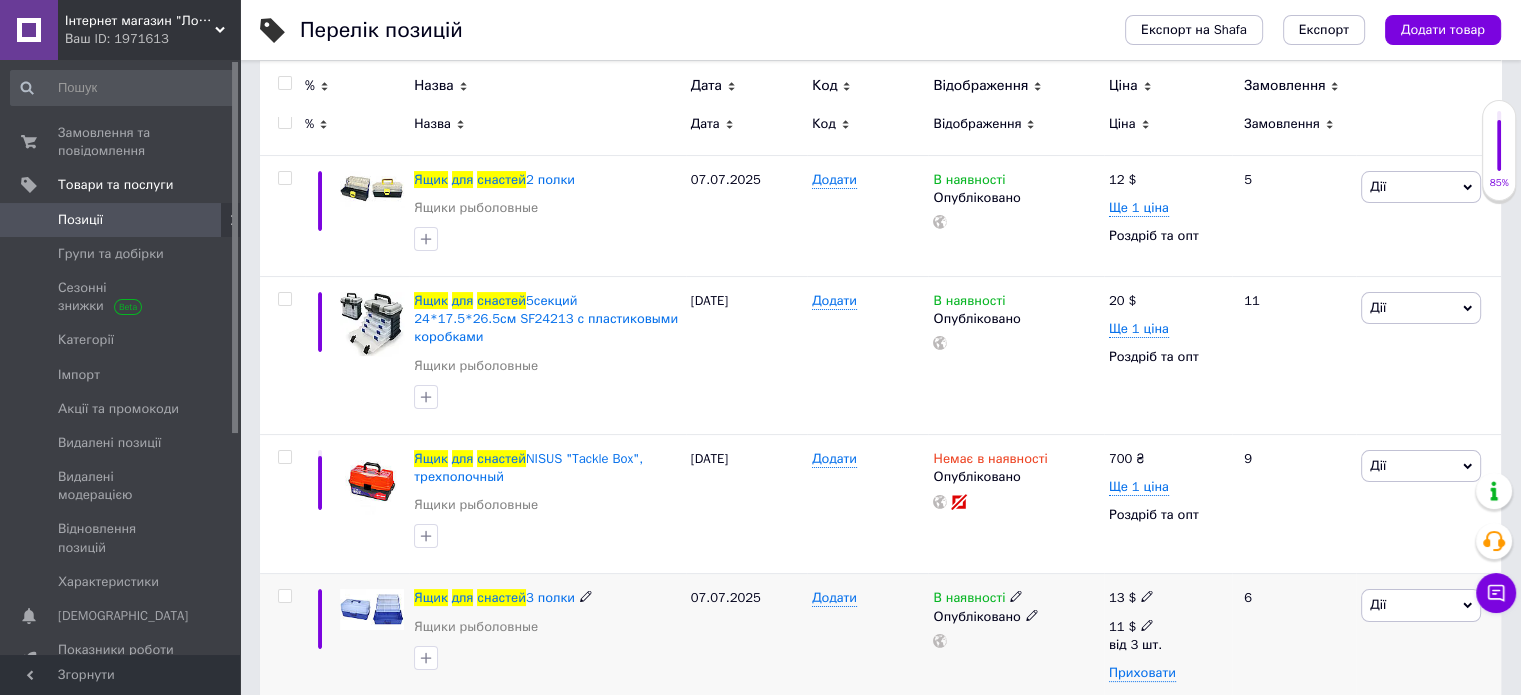 click on "11   $" at bounding box center (1135, 627) 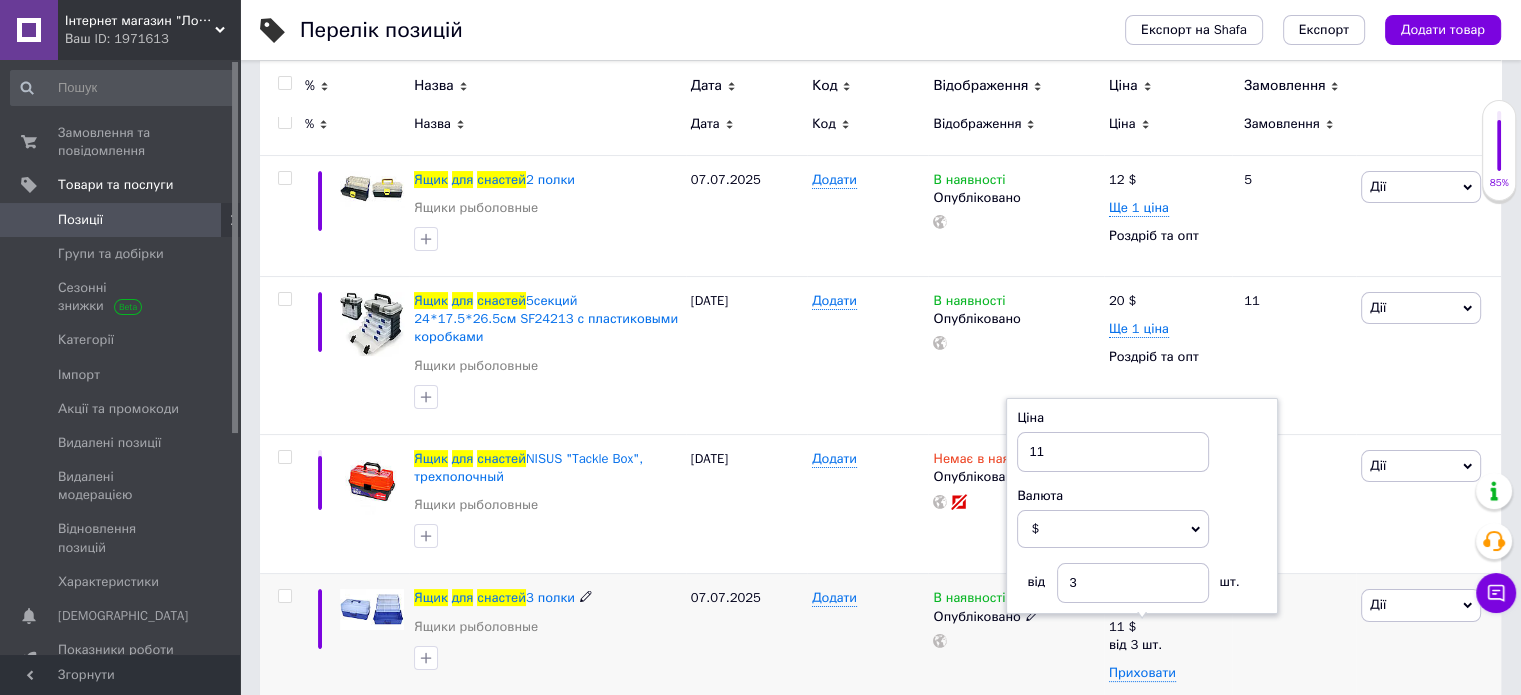 click on "Ціна 11 Валюта $ EUR CHF ₴ GBP ¥ PLN ₸ MDL HUF KGS CNY TRY KRW lei від 3 шт." at bounding box center [1142, 506] 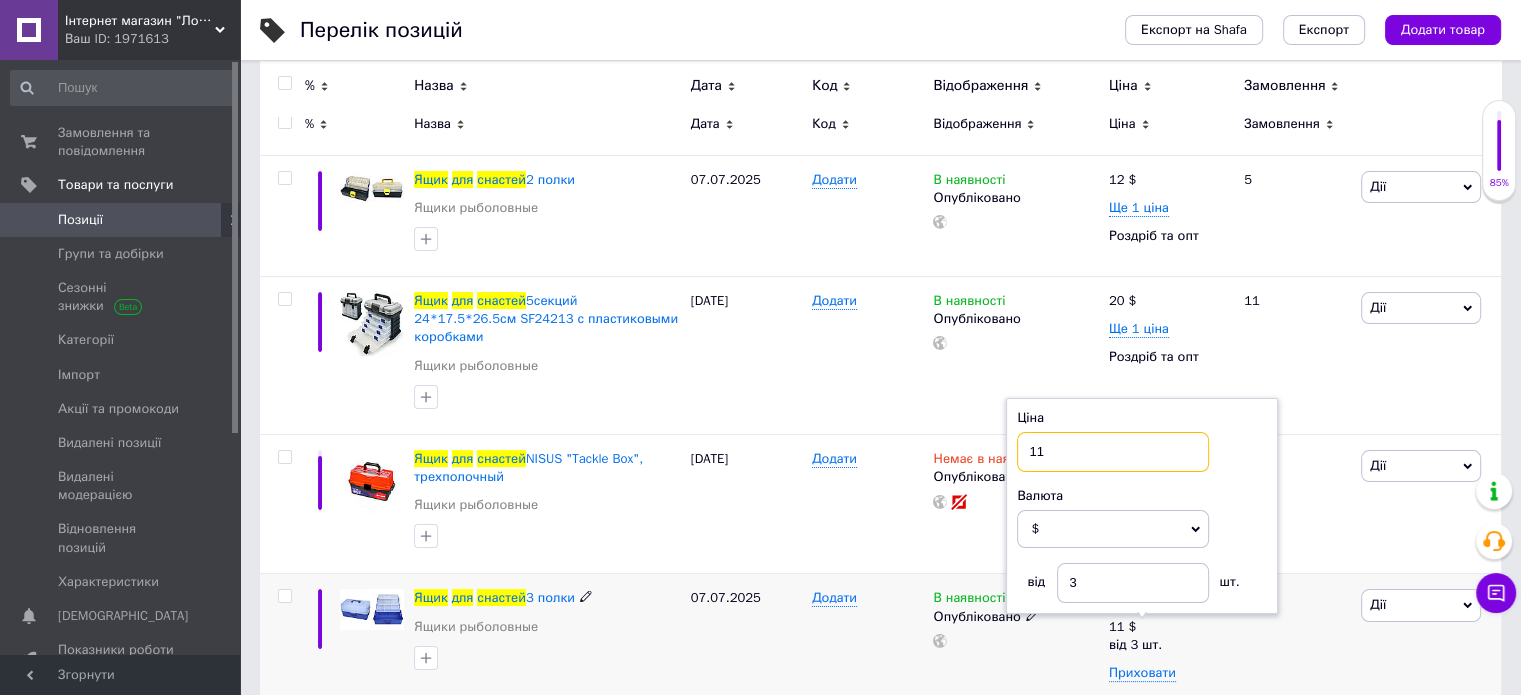 click on "11" at bounding box center [1113, 452] 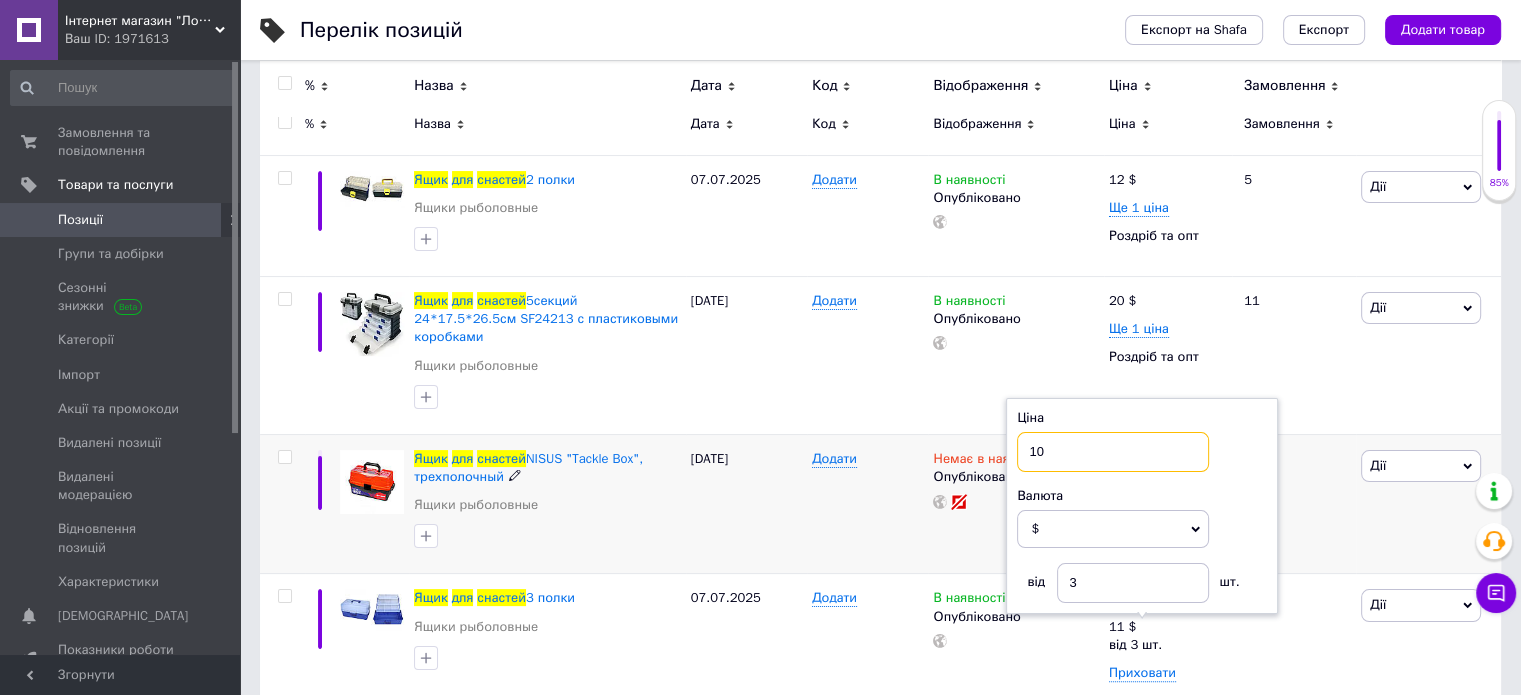 type on "10" 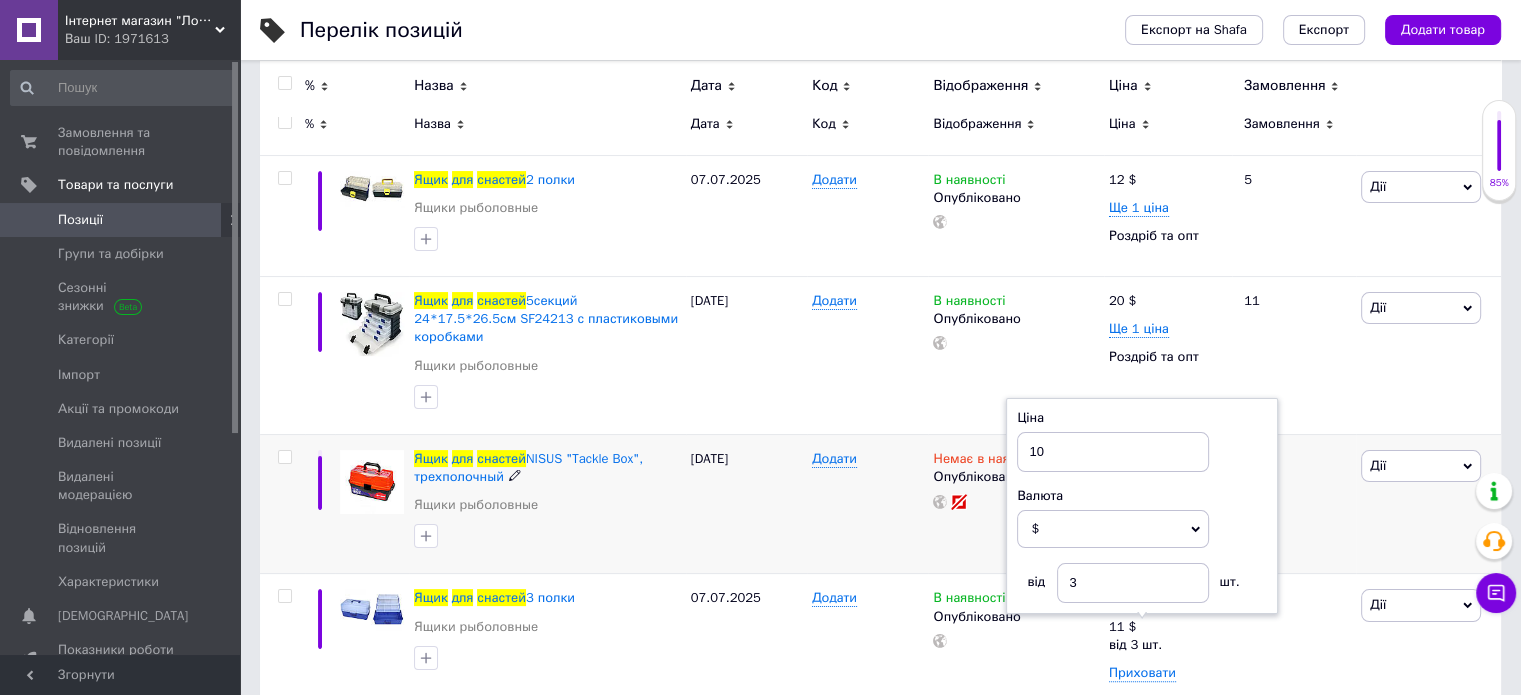 click on "Немає в наявності Опубліковано" at bounding box center (1015, 504) 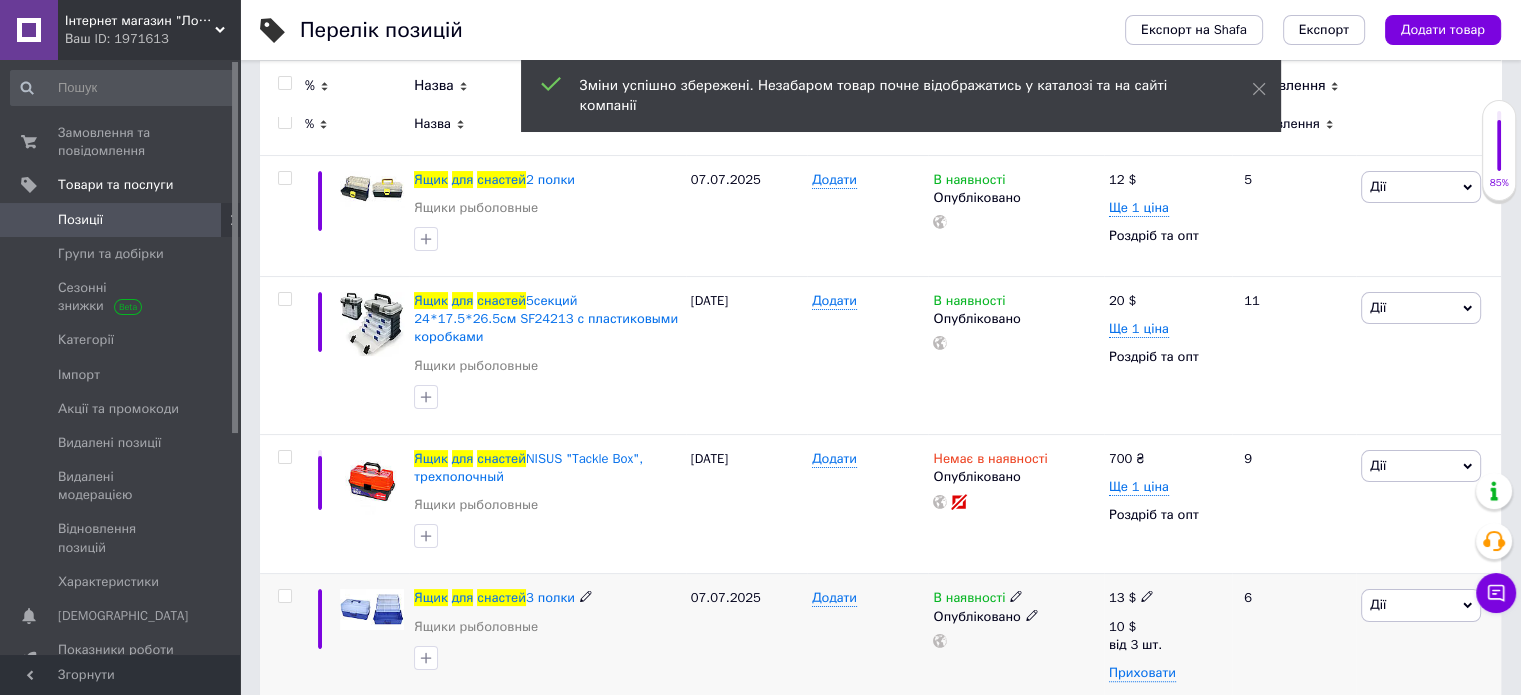 click 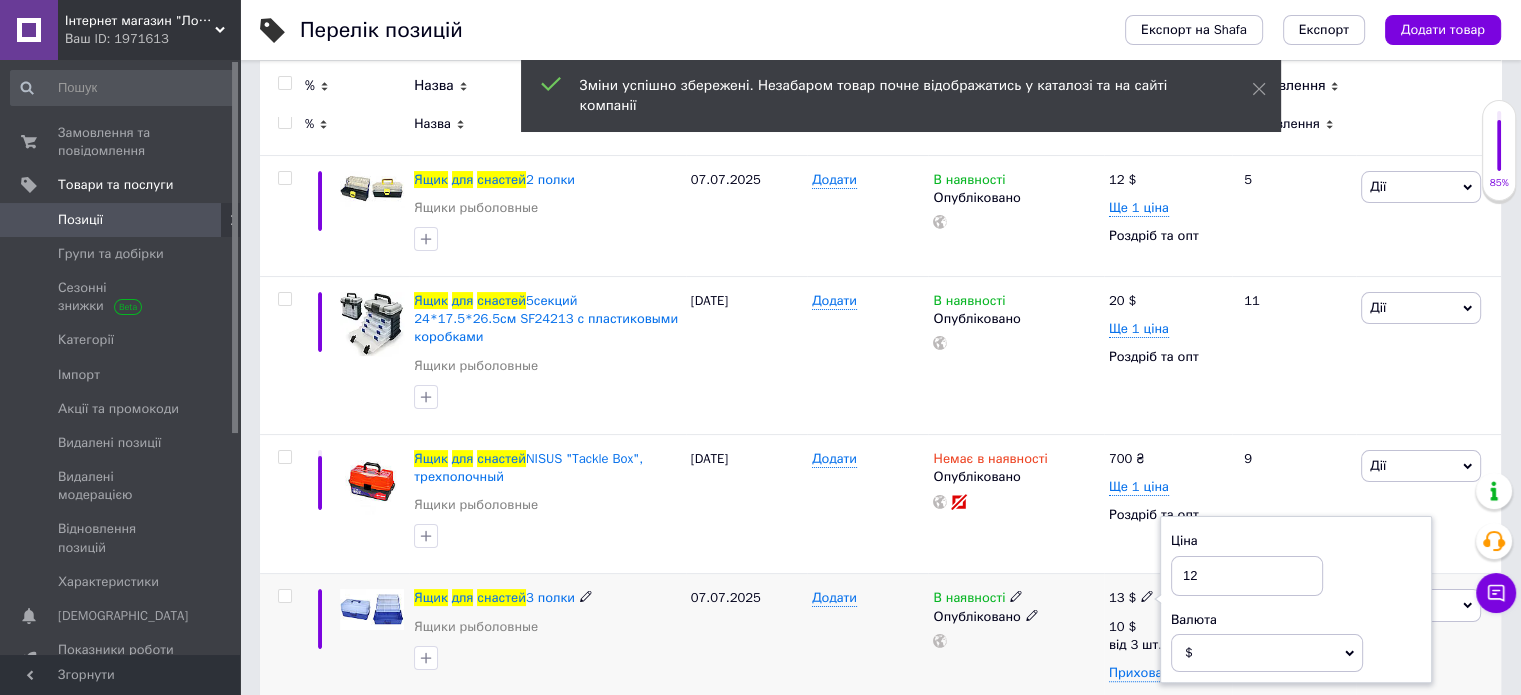 type on "12" 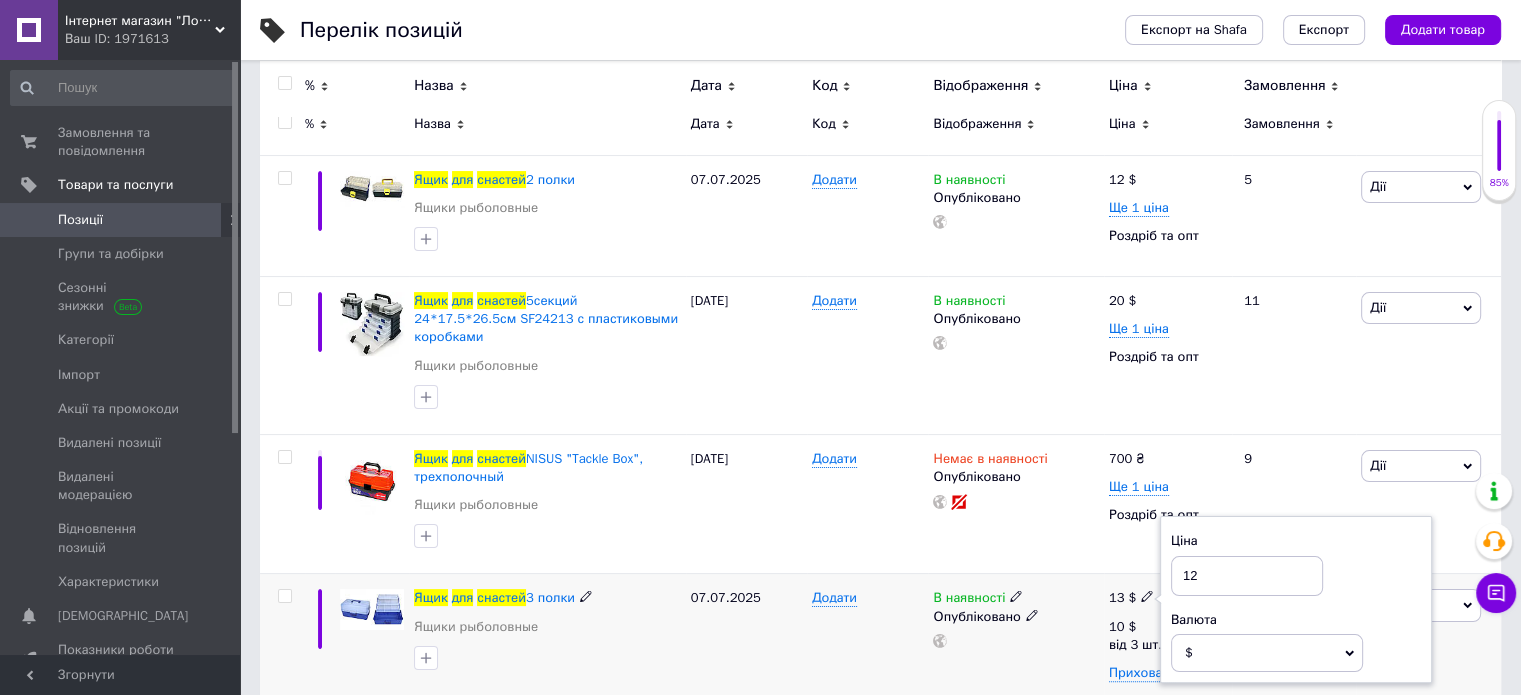 click on "В наявності Опубліковано" at bounding box center [1015, 649] 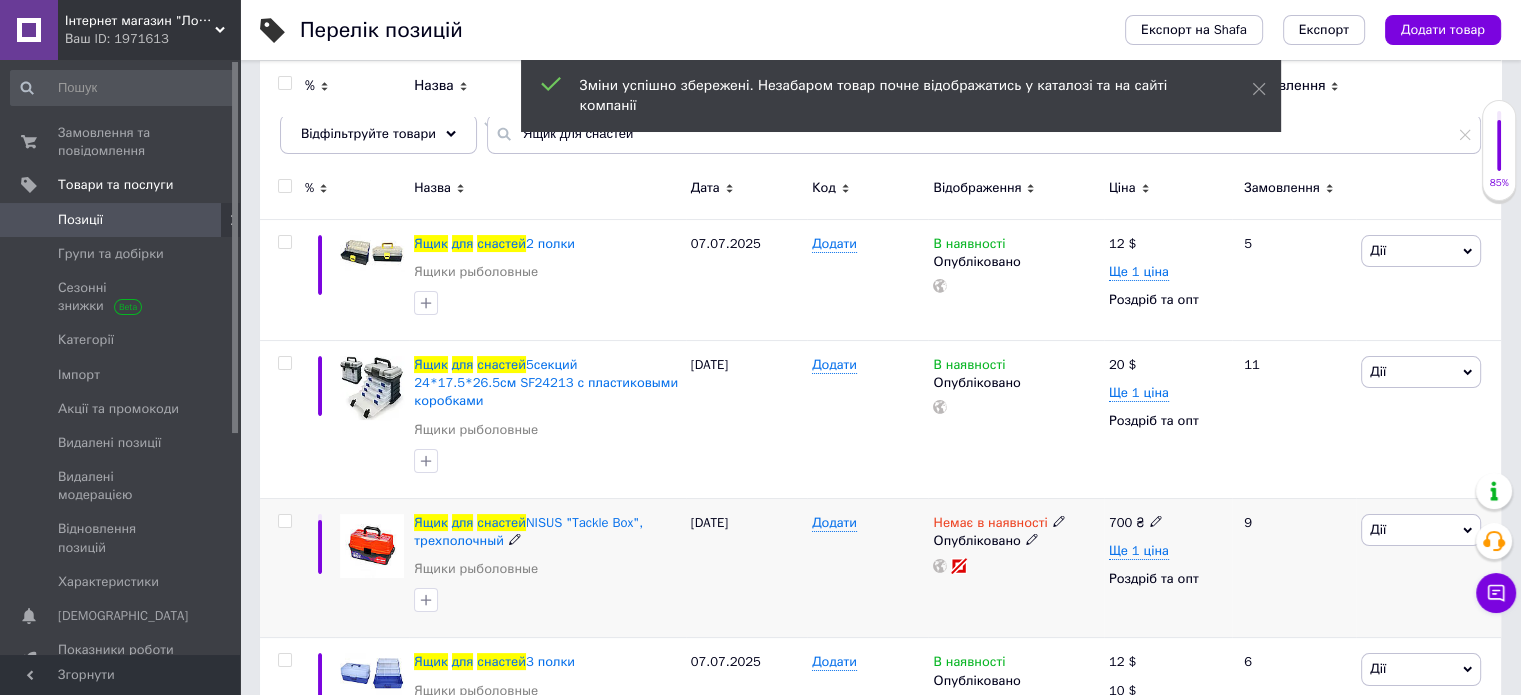 scroll, scrollTop: 176, scrollLeft: 0, axis: vertical 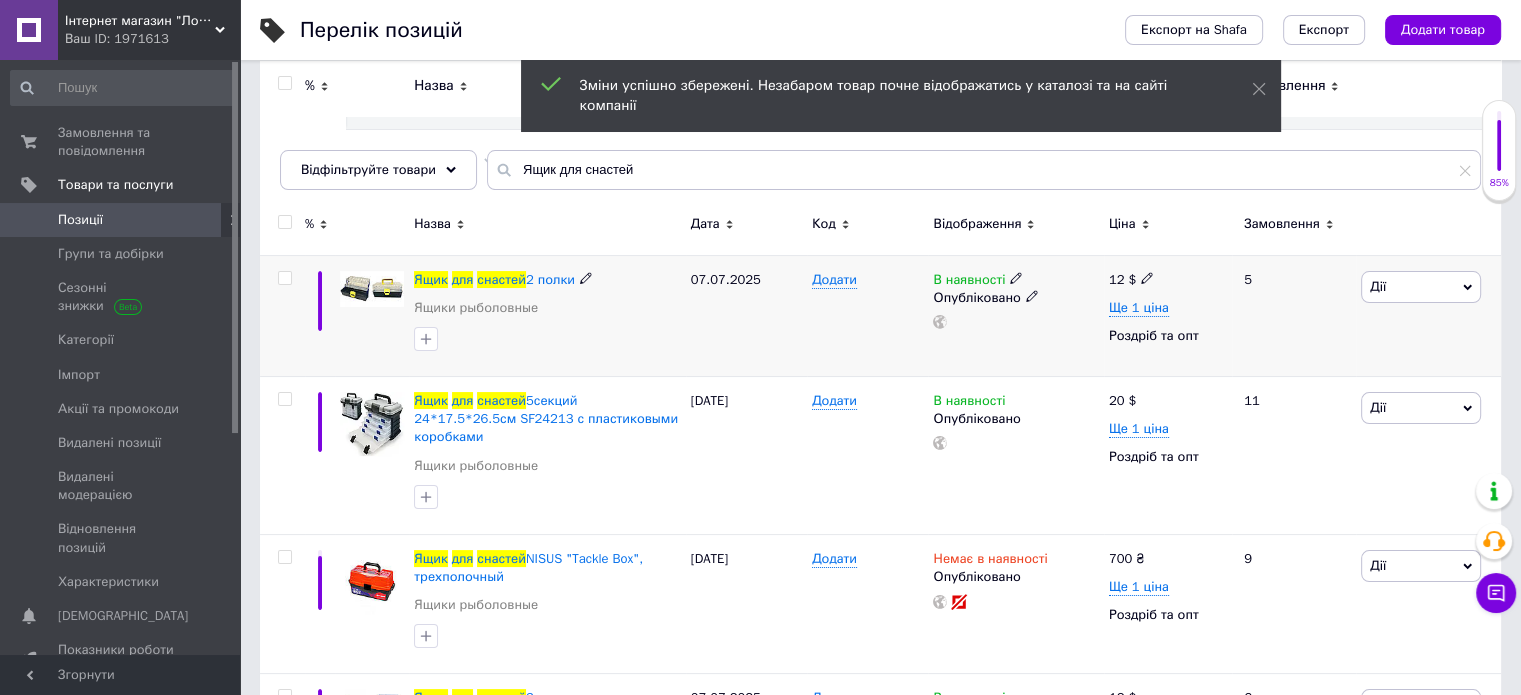 click 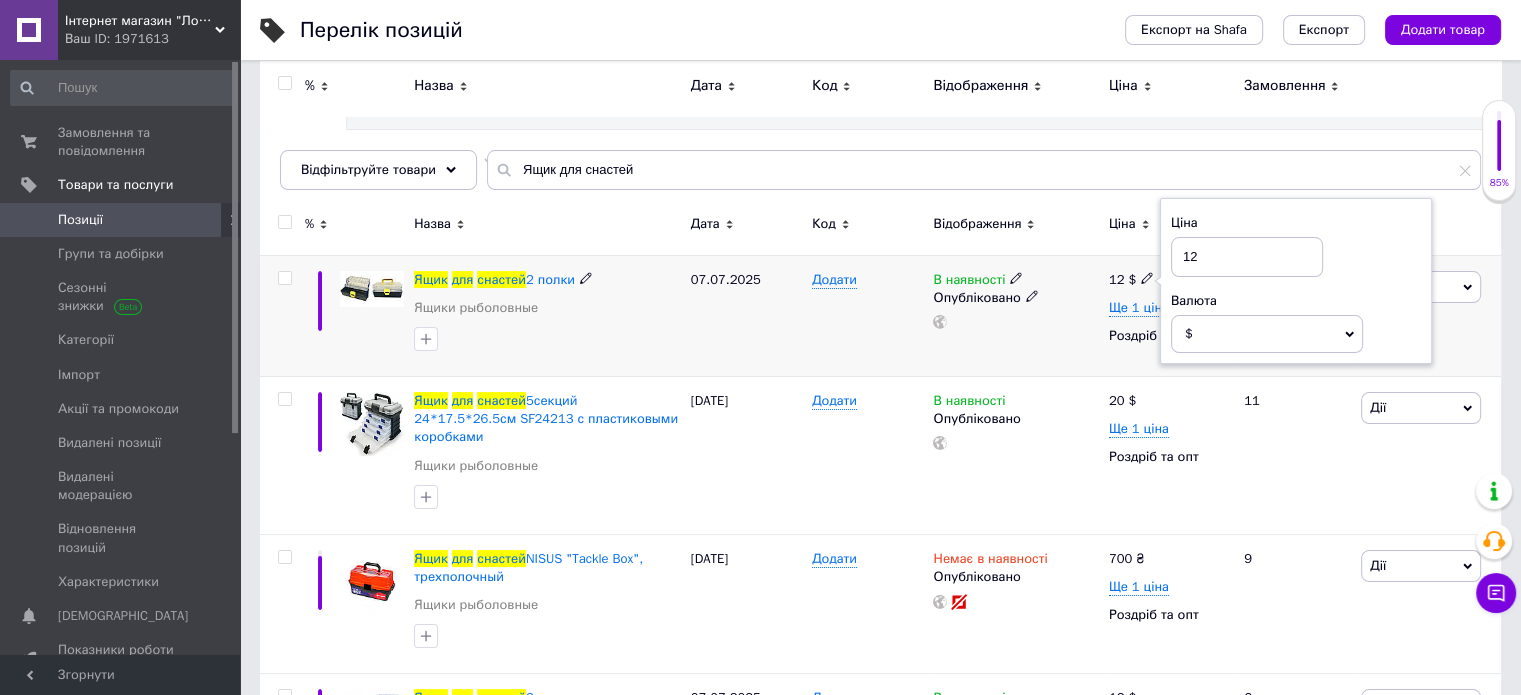 type on "1" 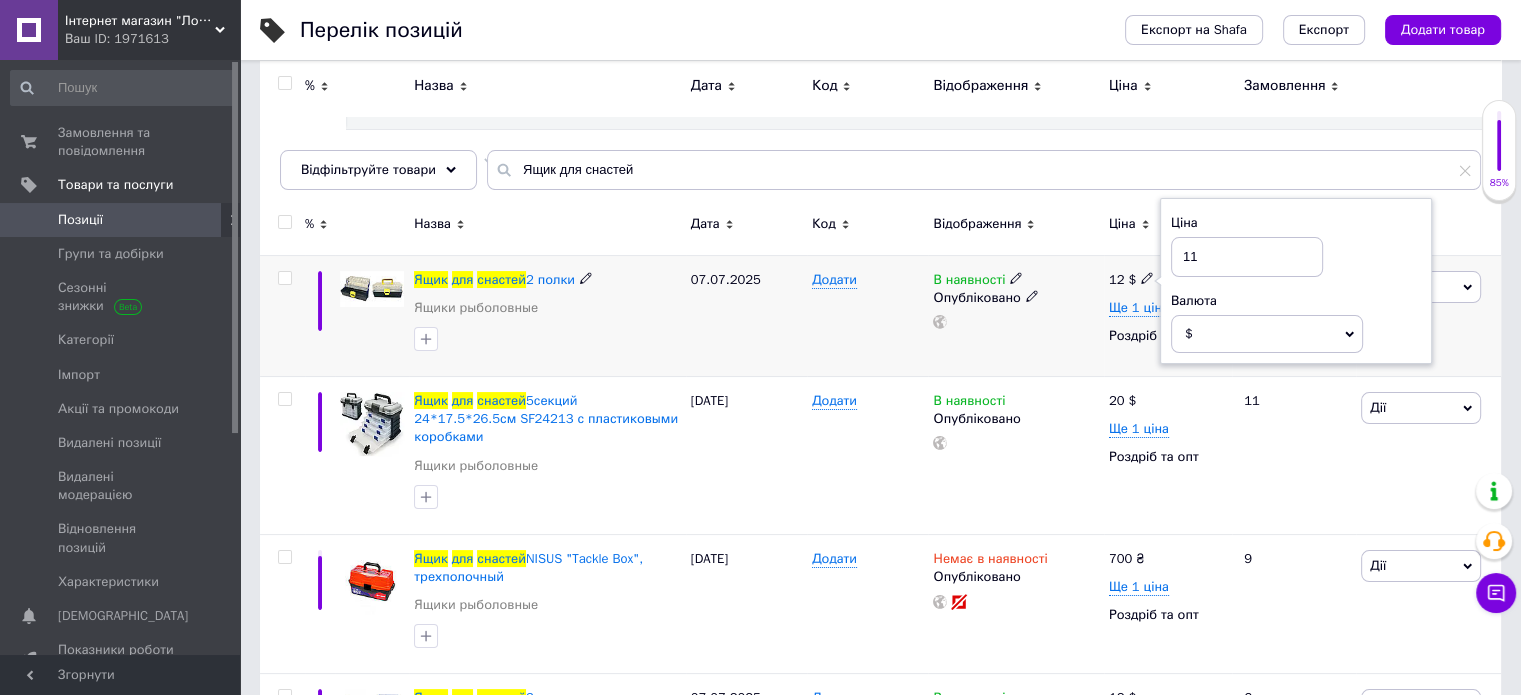 type on "11" 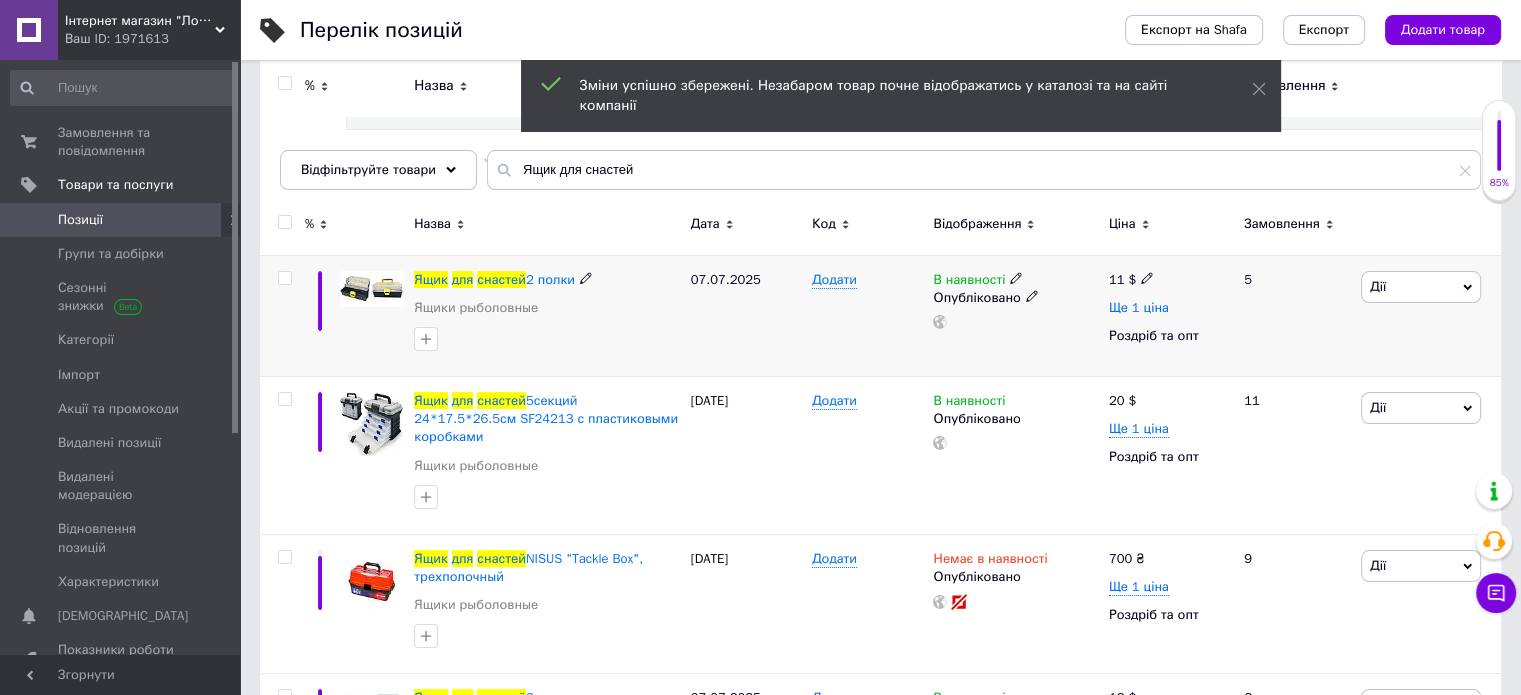click on "Ще 1 ціна" at bounding box center (1139, 308) 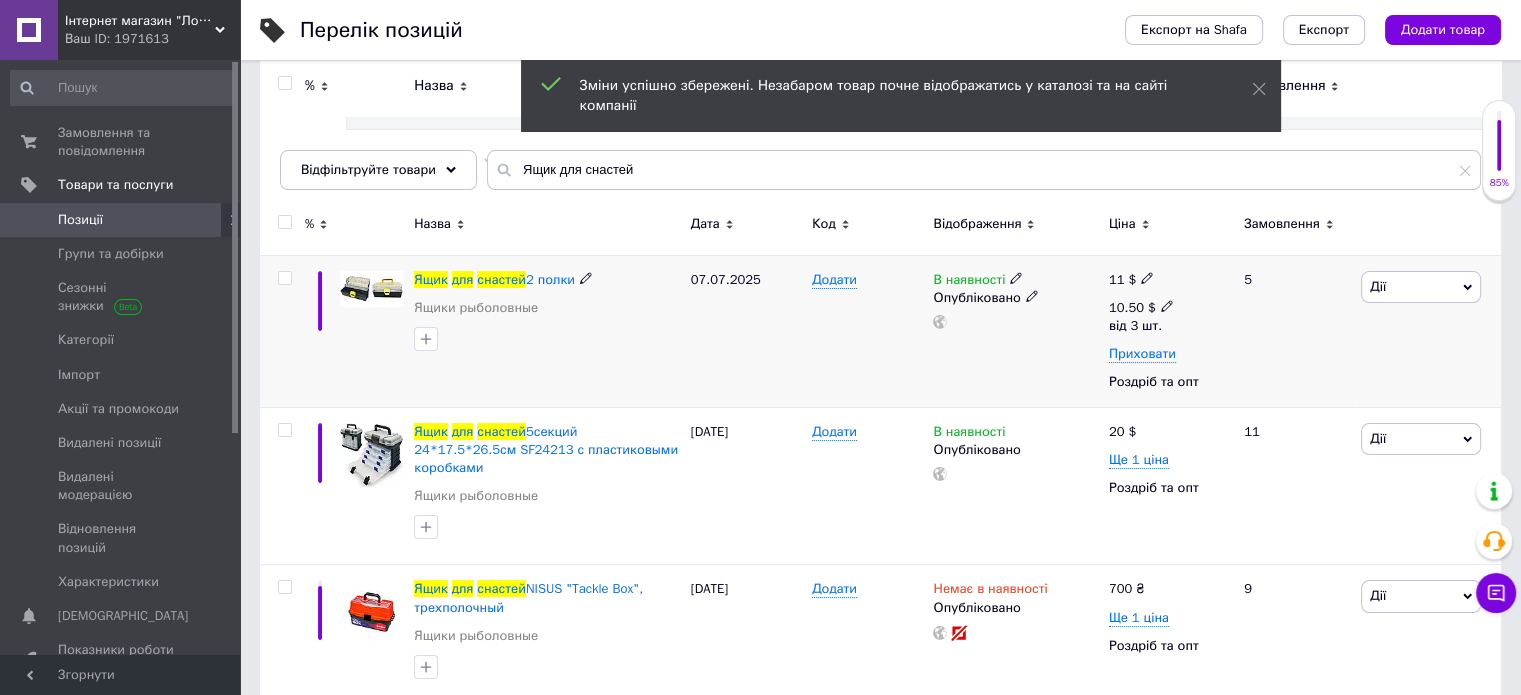 click 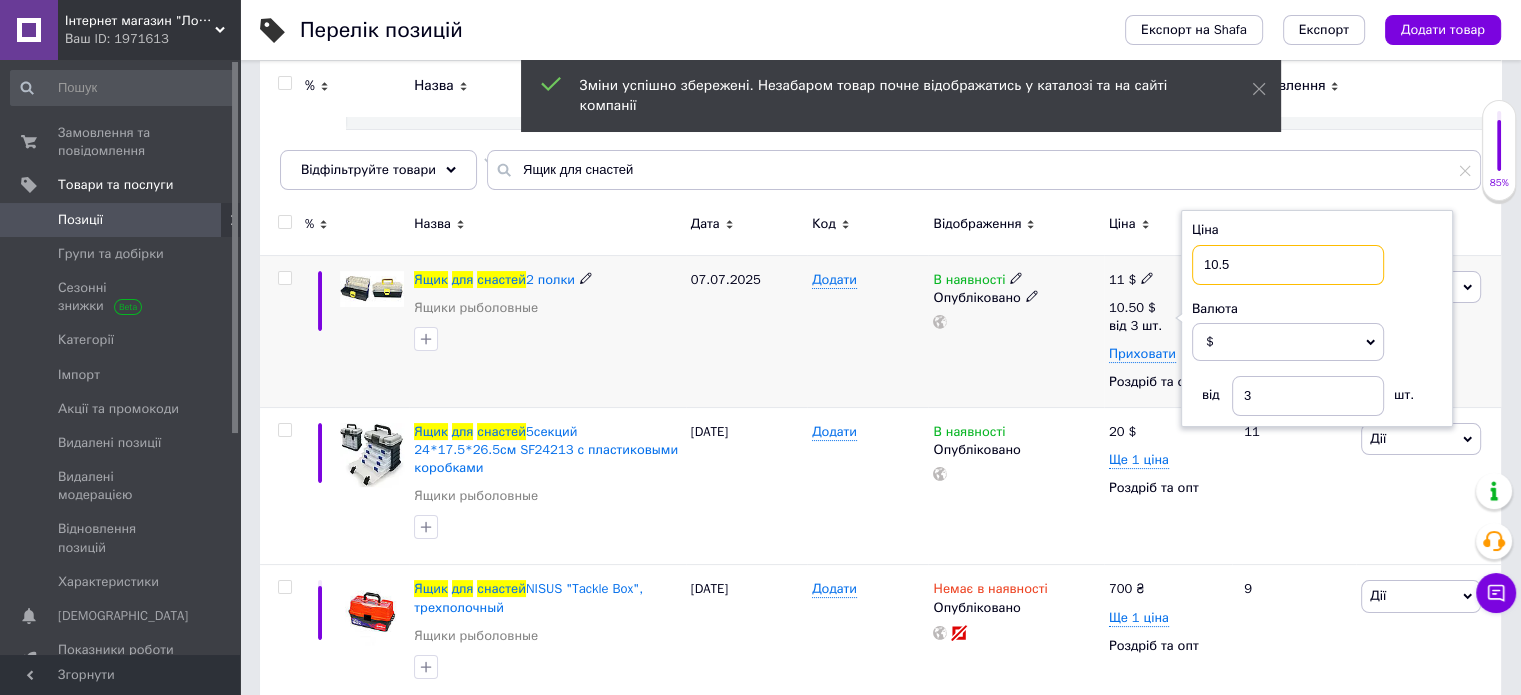 click on "10.5" at bounding box center (1288, 265) 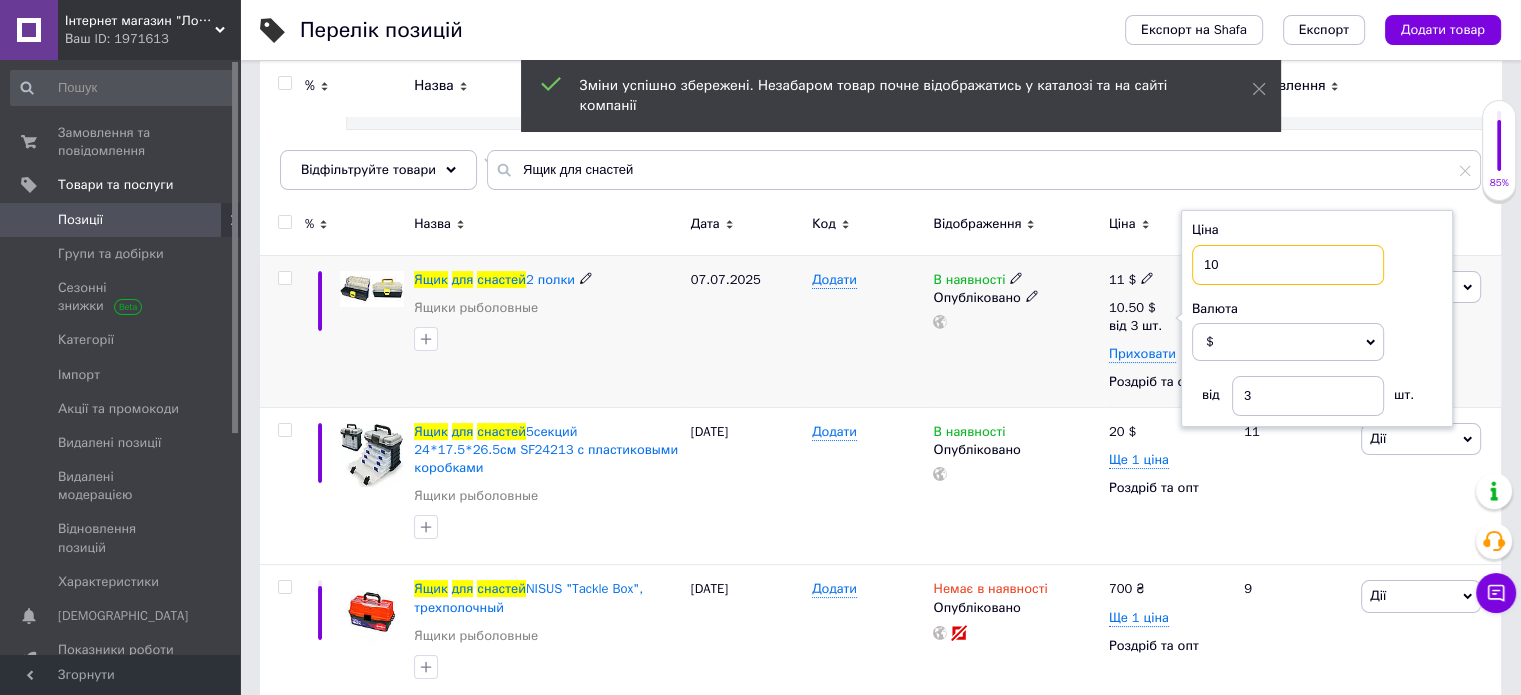 type on "1" 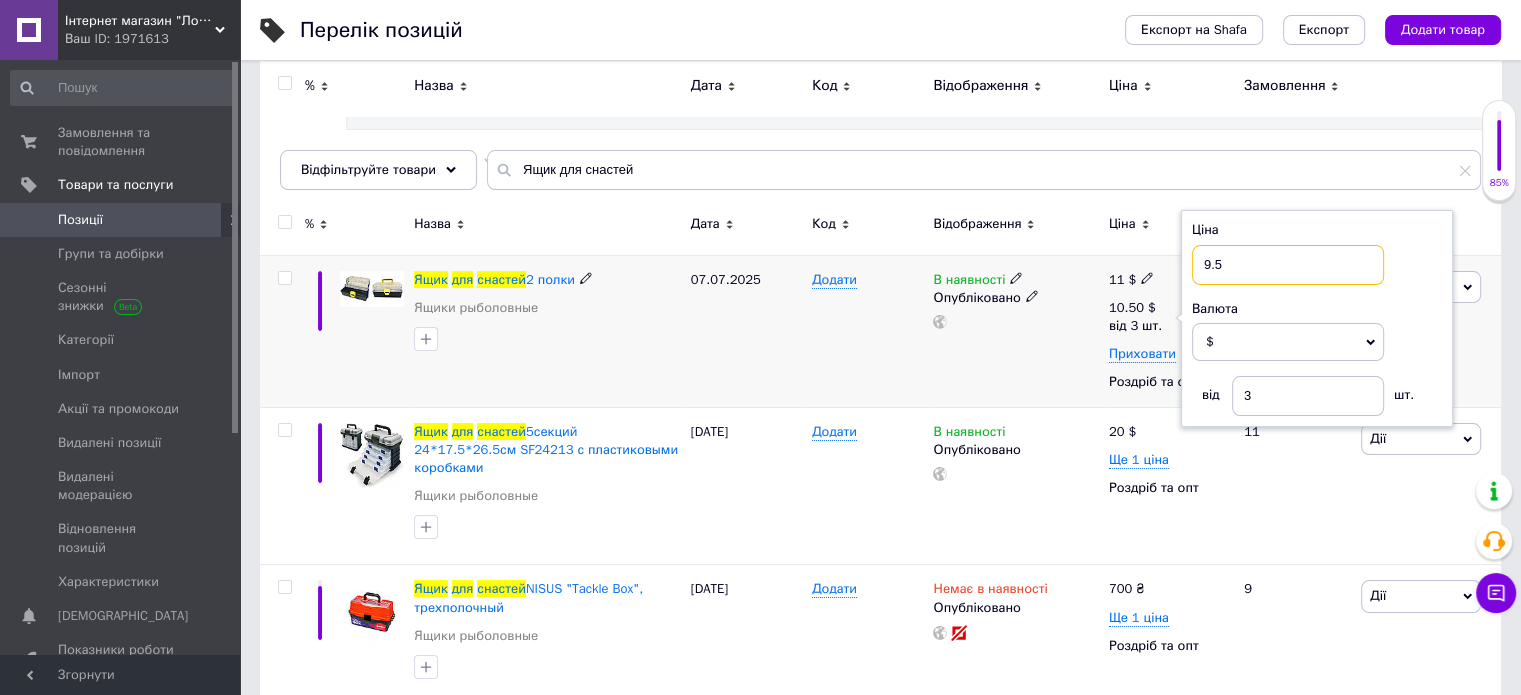 type on "9.5" 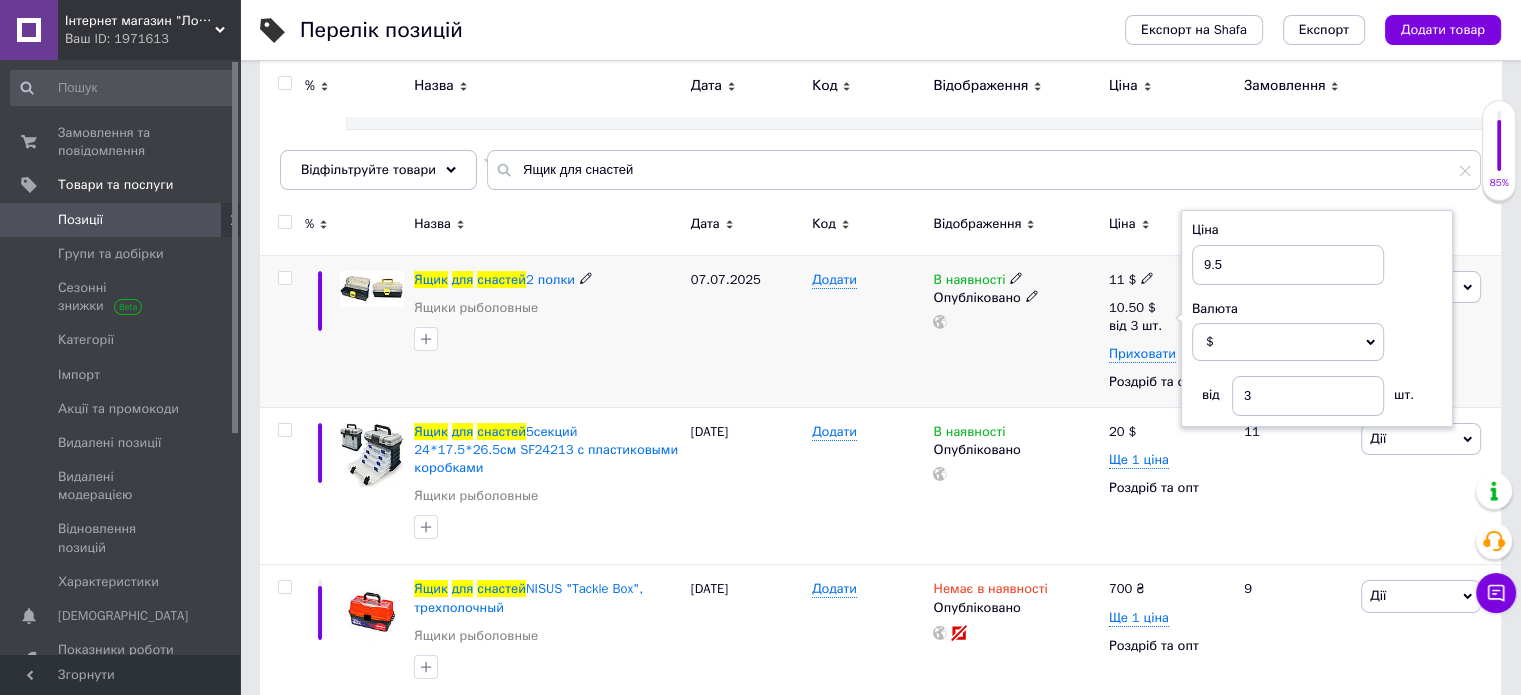 click on "В наявності Опубліковано" at bounding box center [1015, 331] 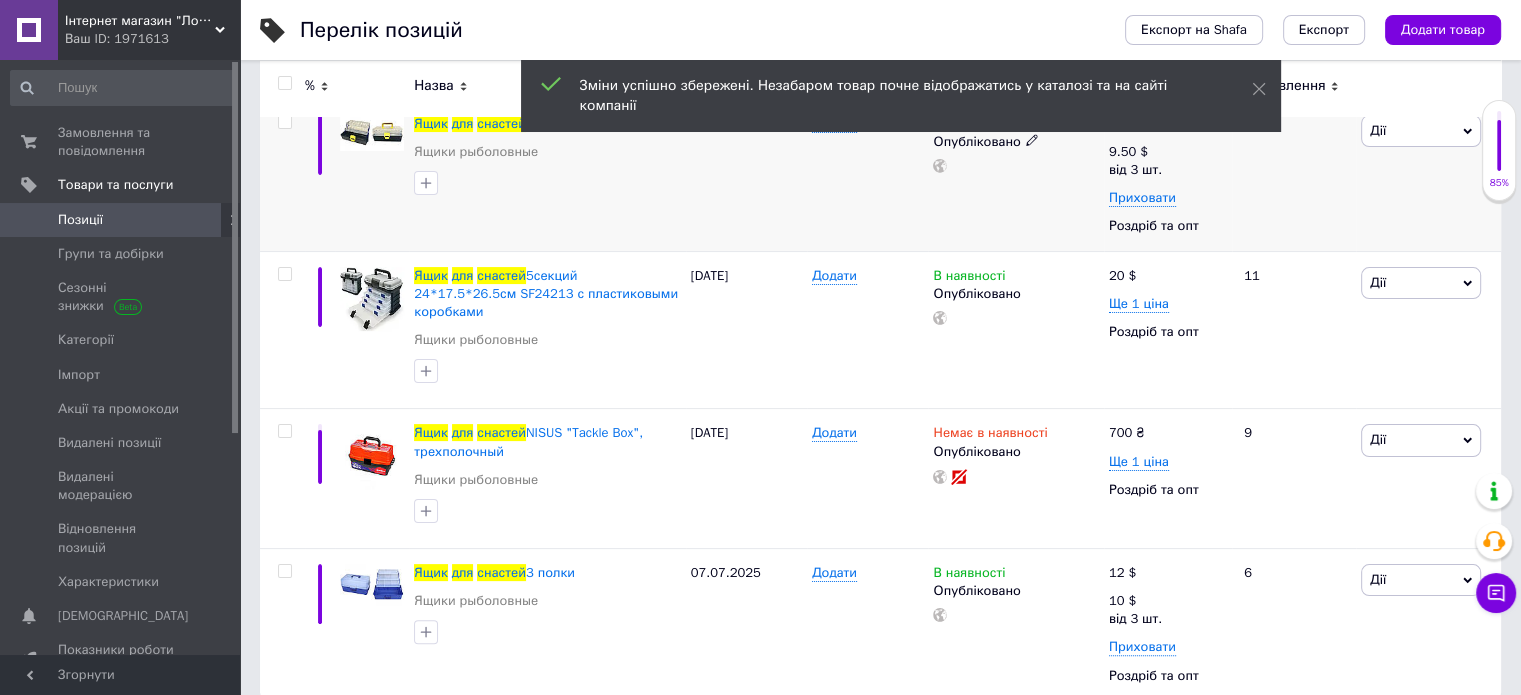 scroll, scrollTop: 336, scrollLeft: 0, axis: vertical 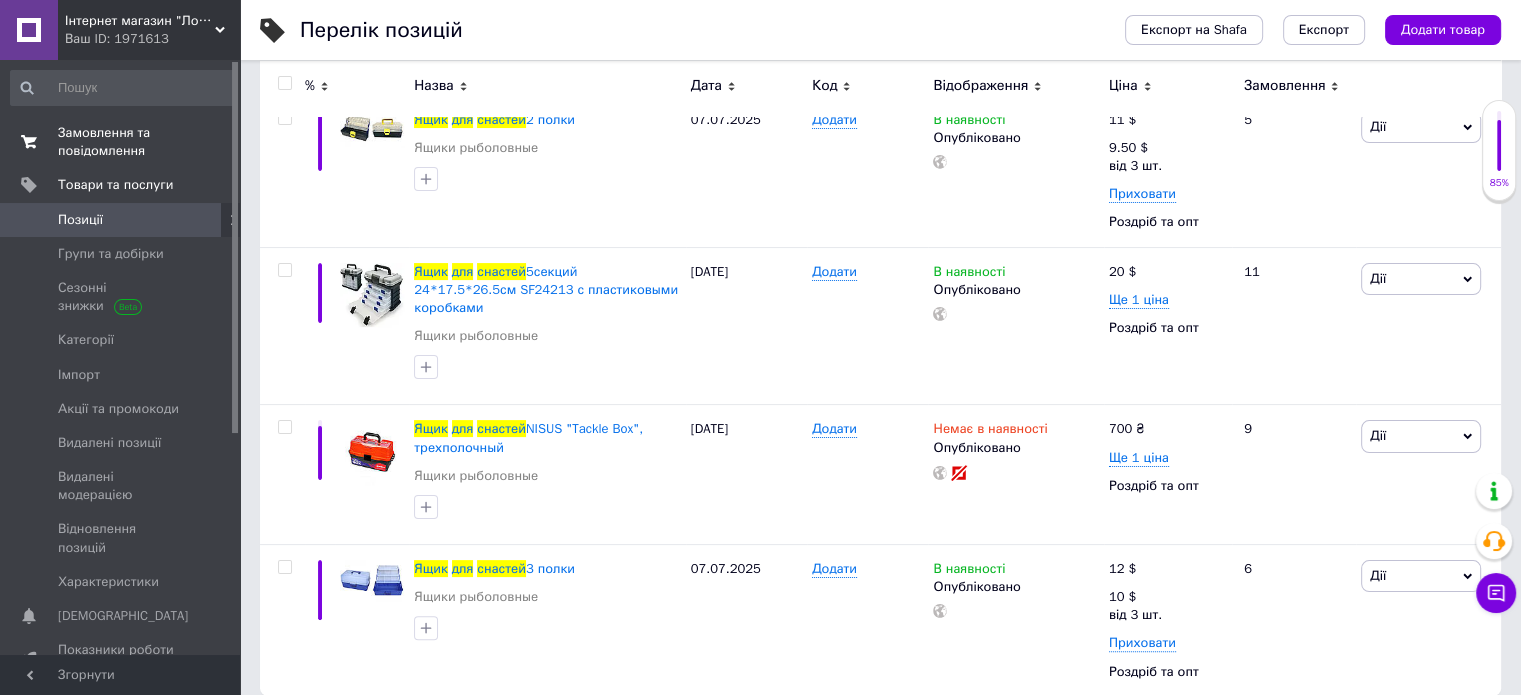 click on "Замовлення та повідомлення" at bounding box center (121, 142) 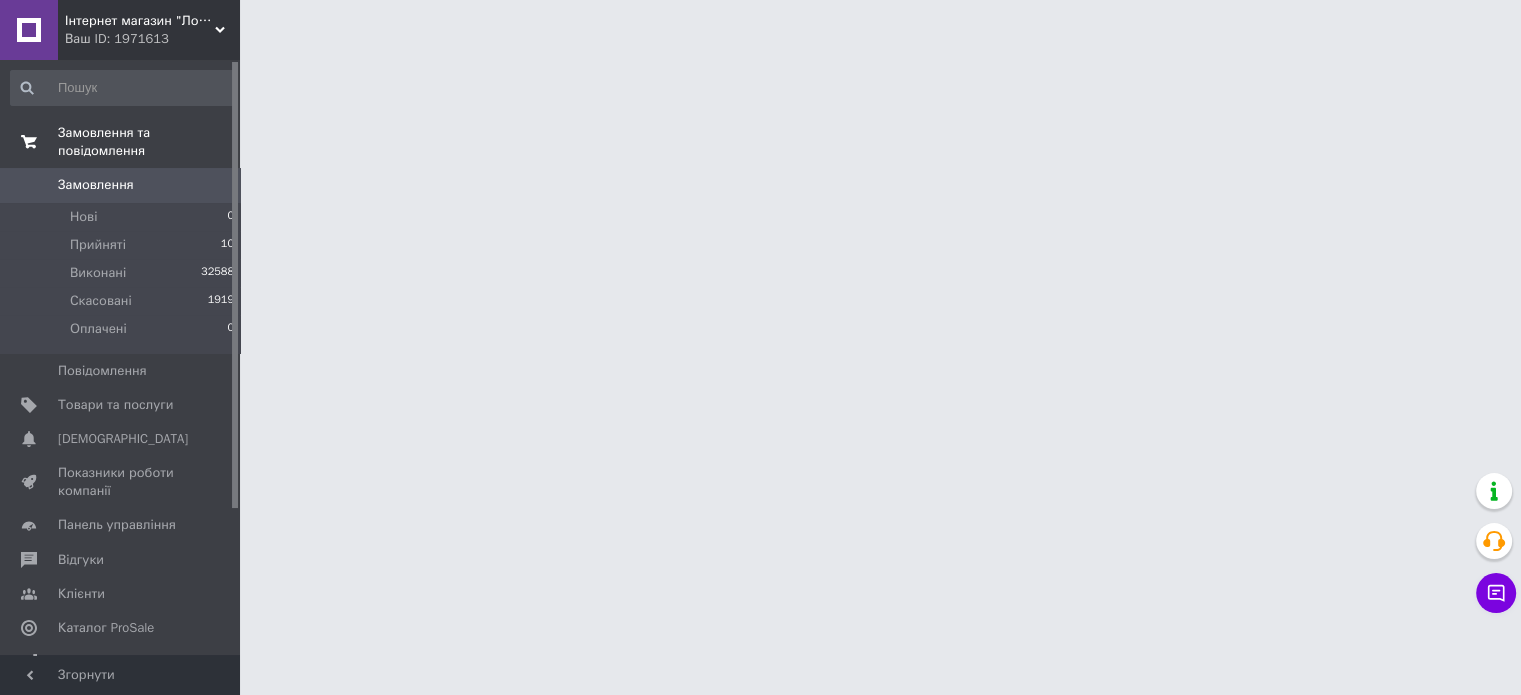 scroll, scrollTop: 0, scrollLeft: 0, axis: both 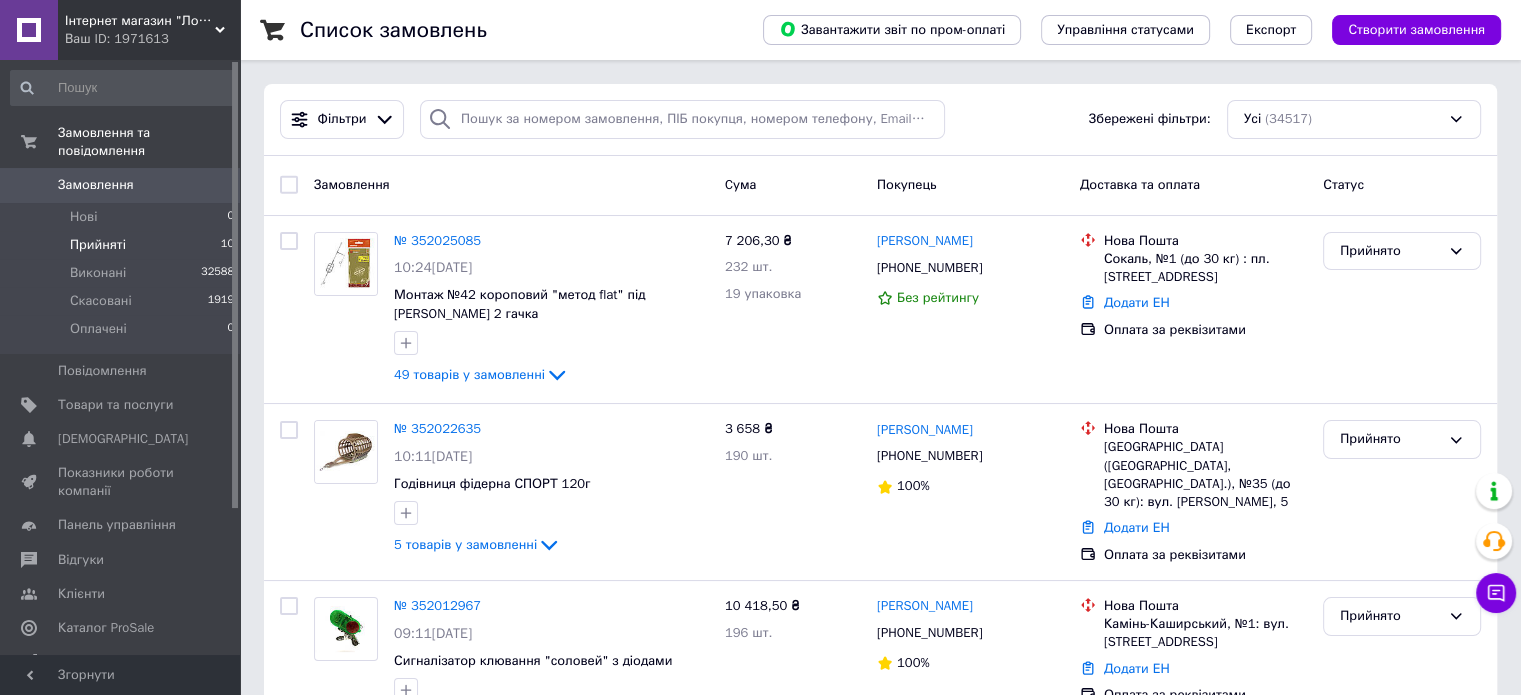 click on "Прийняті 10" at bounding box center (123, 245) 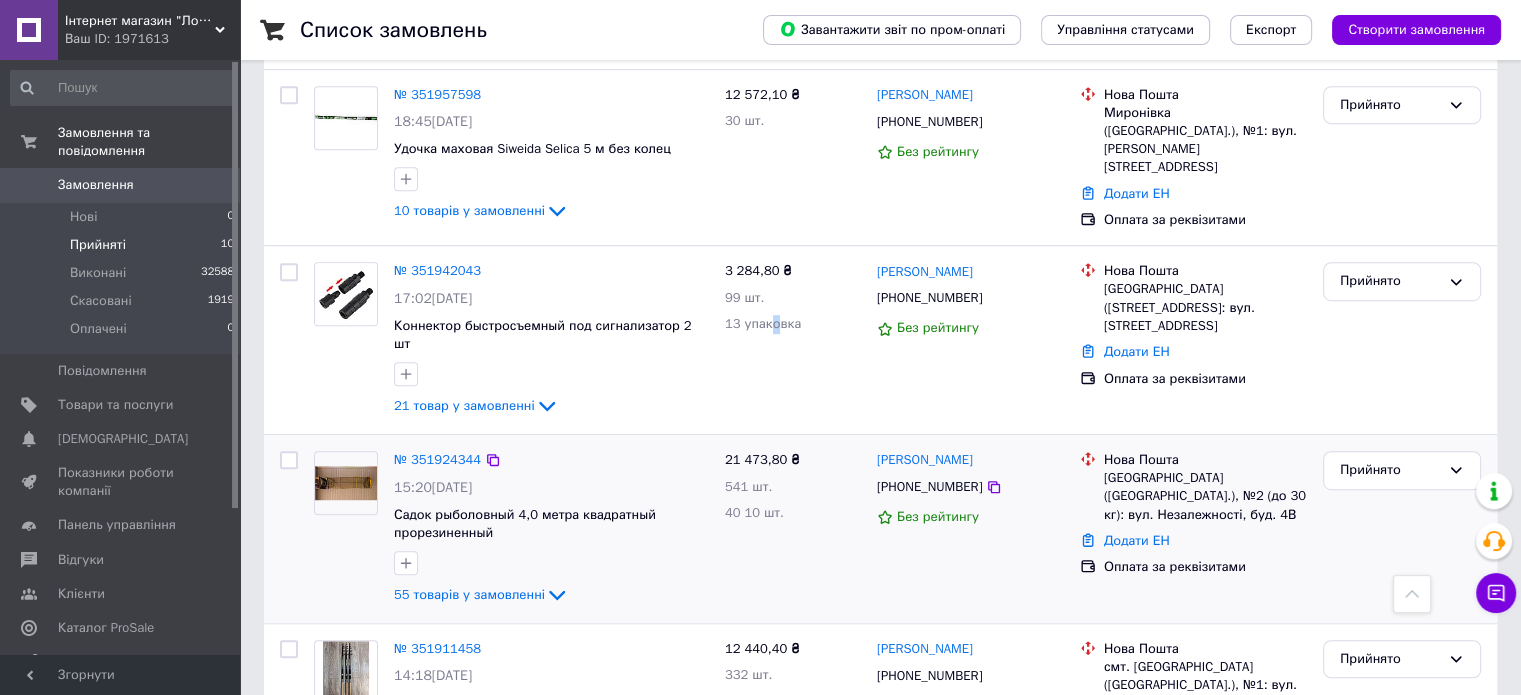 click on "Замовлення Cума Покупець Доставка та оплата Статус № 352025085 10:24, 10.07.2025 Монтаж №42 карповый "метод flat" под бойл 2 крючка 49 товарів у замовленні 7 206,30 ₴ 232 шт. 19 упаковка Ольга Мазурок +380939344103 Без рейтингу Нова Пошта Сокаль, №1 (до 30 кг) : пл. Січових Стрільців, 7 Додати ЕН Оплата за реквізитами Прийнято № 352022635 10:11, 10.07.2025 Кормушка фидерная СПОРТ 120г 5 товарів у замовленні 3 658 ₴ 190 шт. Владимир Федосов +380671520261 100% Нова Пошта Запоріжжя (Запорізька обл., Запорізький р-н.), №35 (до 30 кг): вул. Володимира Українця, 5 Додати ЕН Оплата за реквізитами Прийнято № 352012967 09:11, 10.07.2025 196 шт." at bounding box center [880, 54] 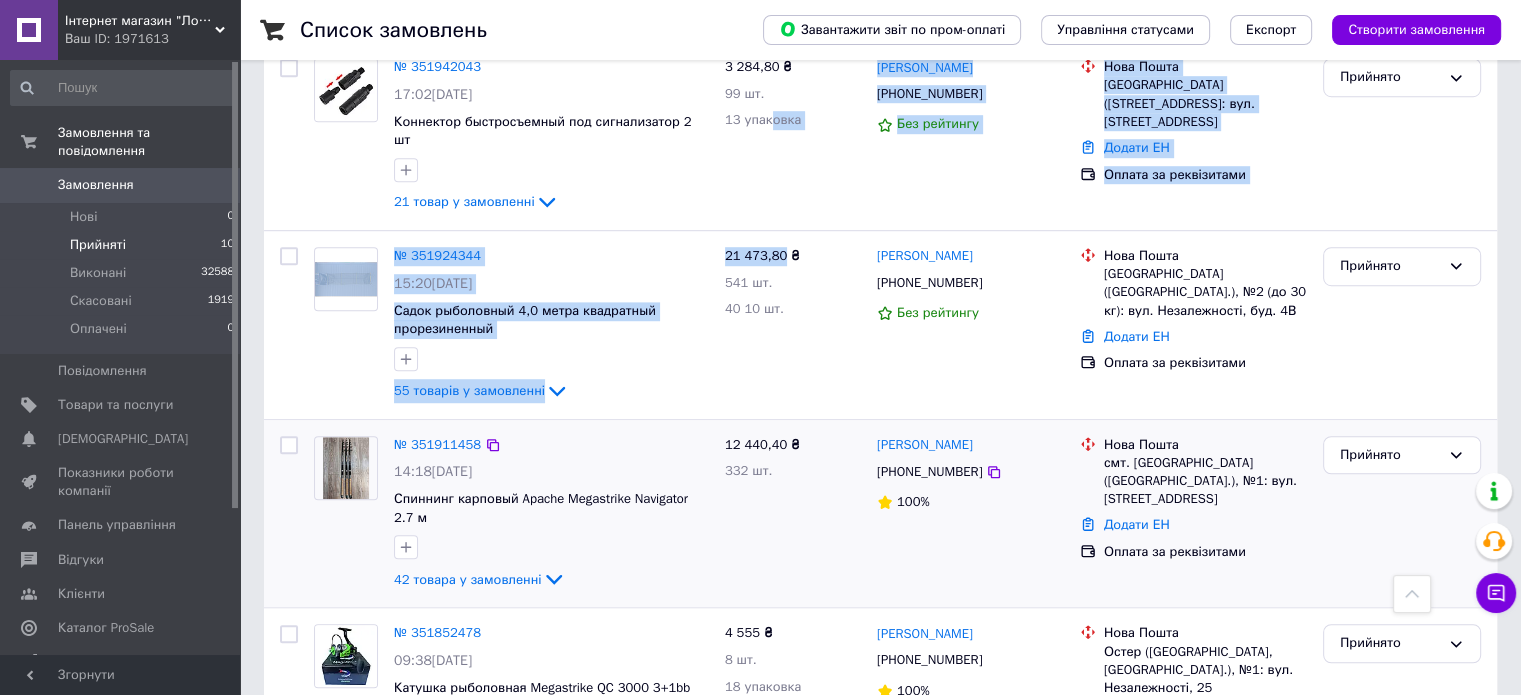 scroll, scrollTop: 1368, scrollLeft: 0, axis: vertical 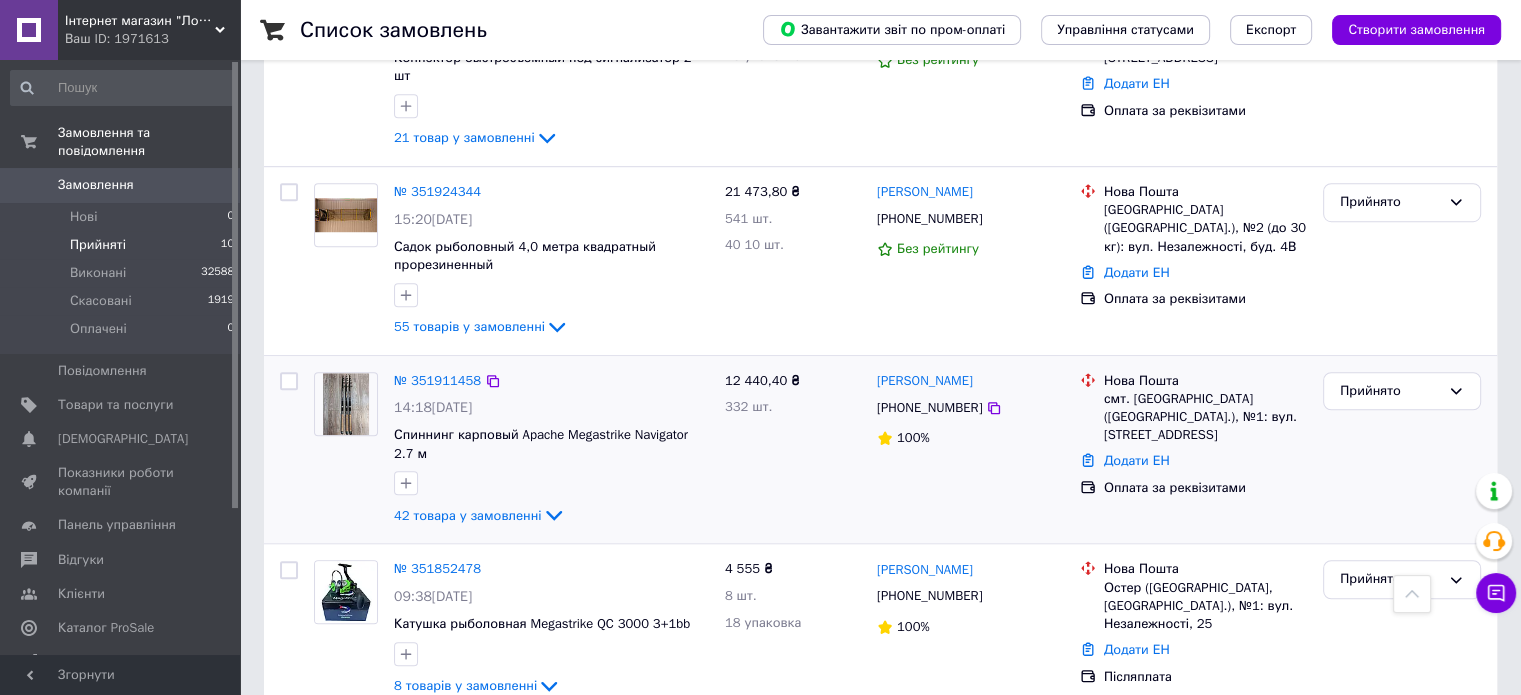 click on "Ольга Рябцева +380978267574 100%" at bounding box center [970, 450] 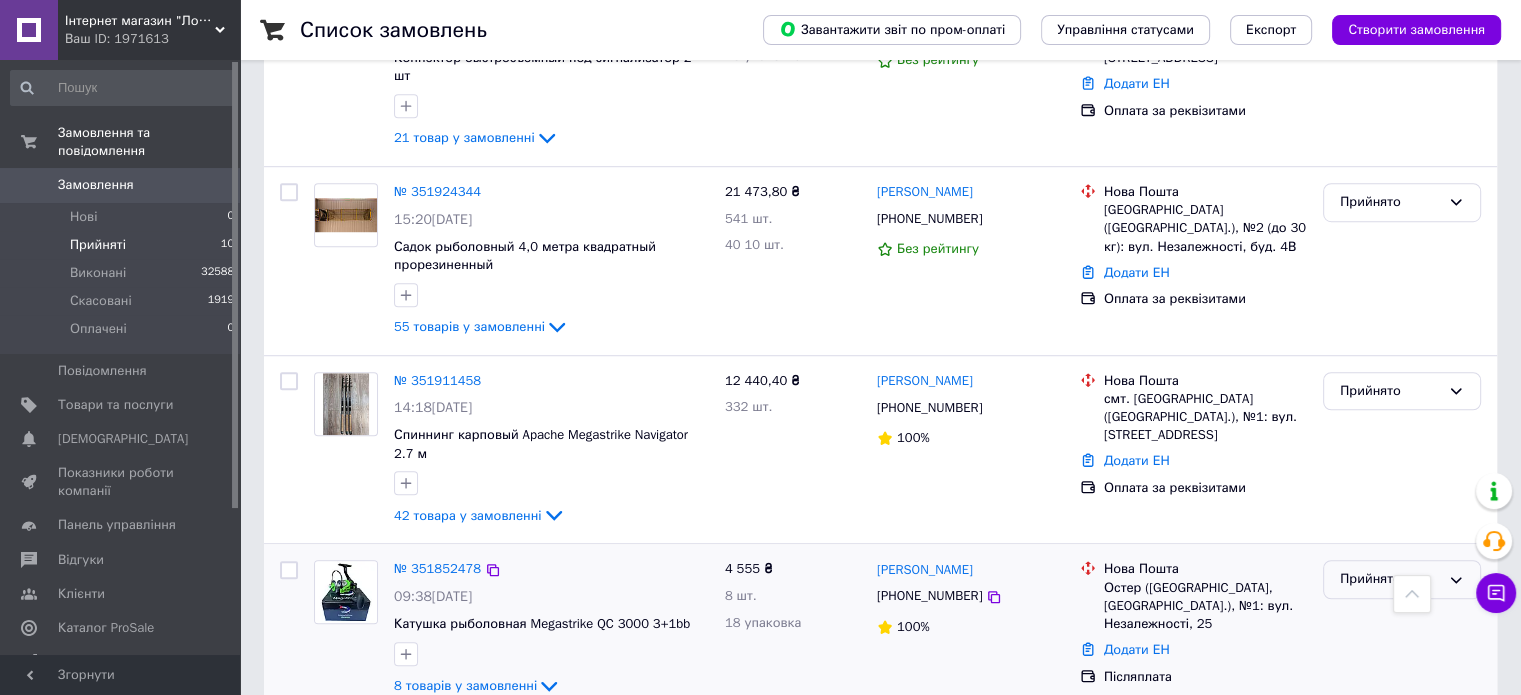 drag, startPoint x: 1324, startPoint y: 529, endPoint x: 1333, endPoint y: 537, distance: 12.0415945 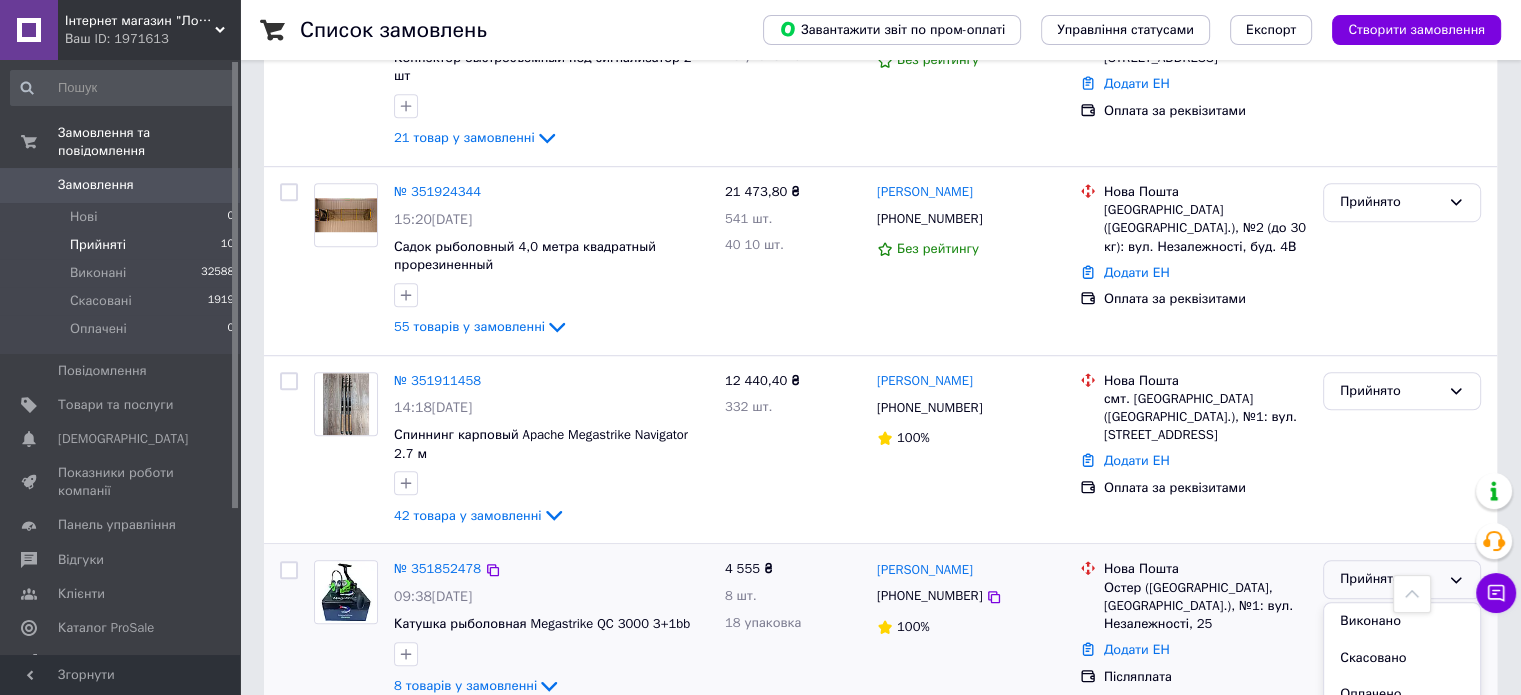 click on "Виконано" at bounding box center [1402, 621] 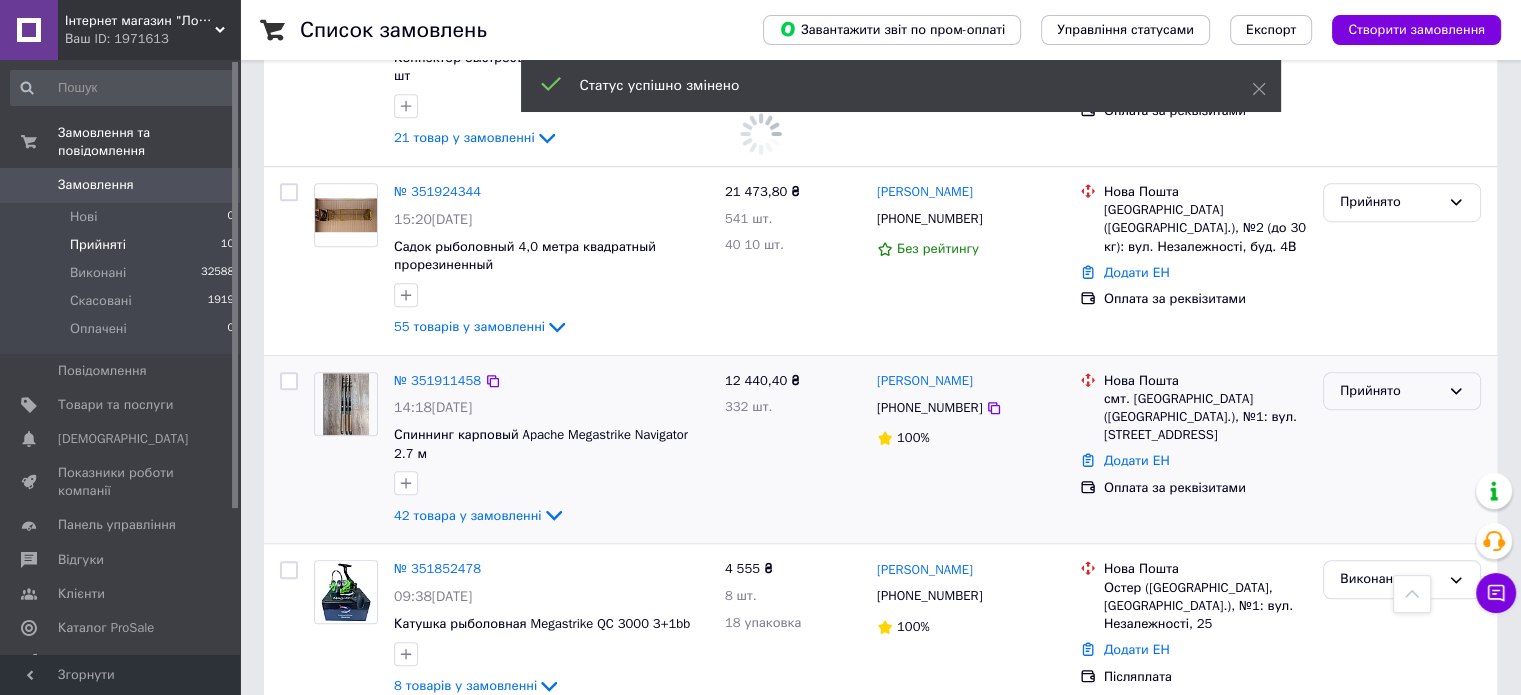 click on "Прийнято" at bounding box center [1390, 391] 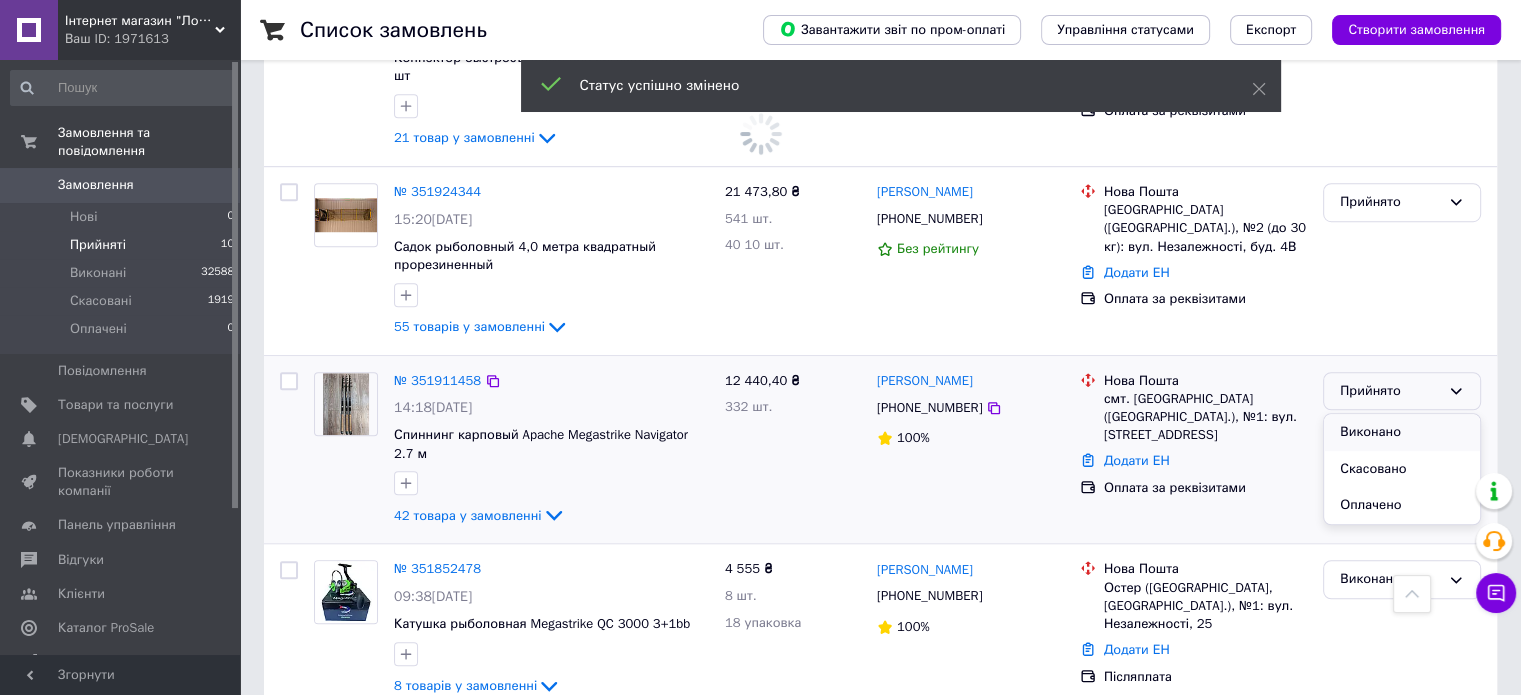 click on "Виконано" at bounding box center [1402, 432] 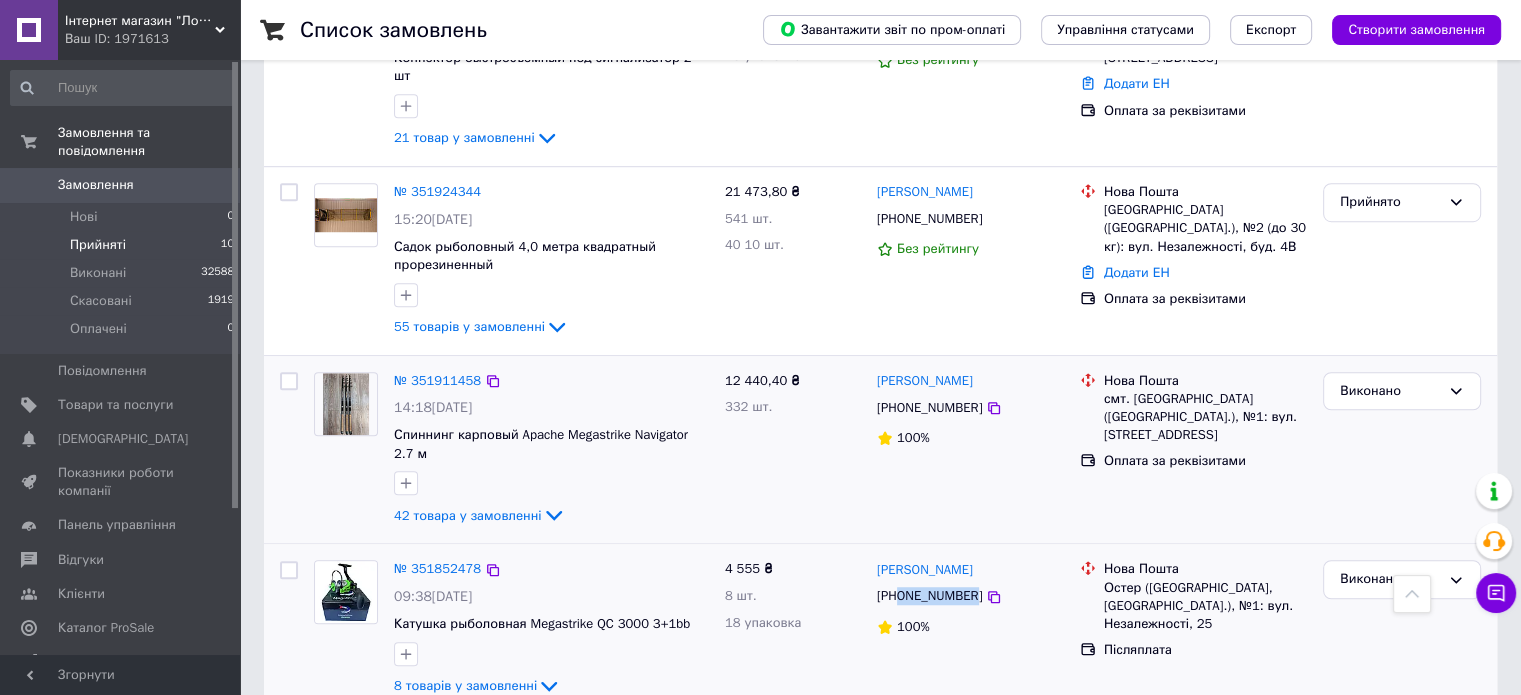 drag, startPoint x: 970, startPoint y: 551, endPoint x: 904, endPoint y: 557, distance: 66.27216 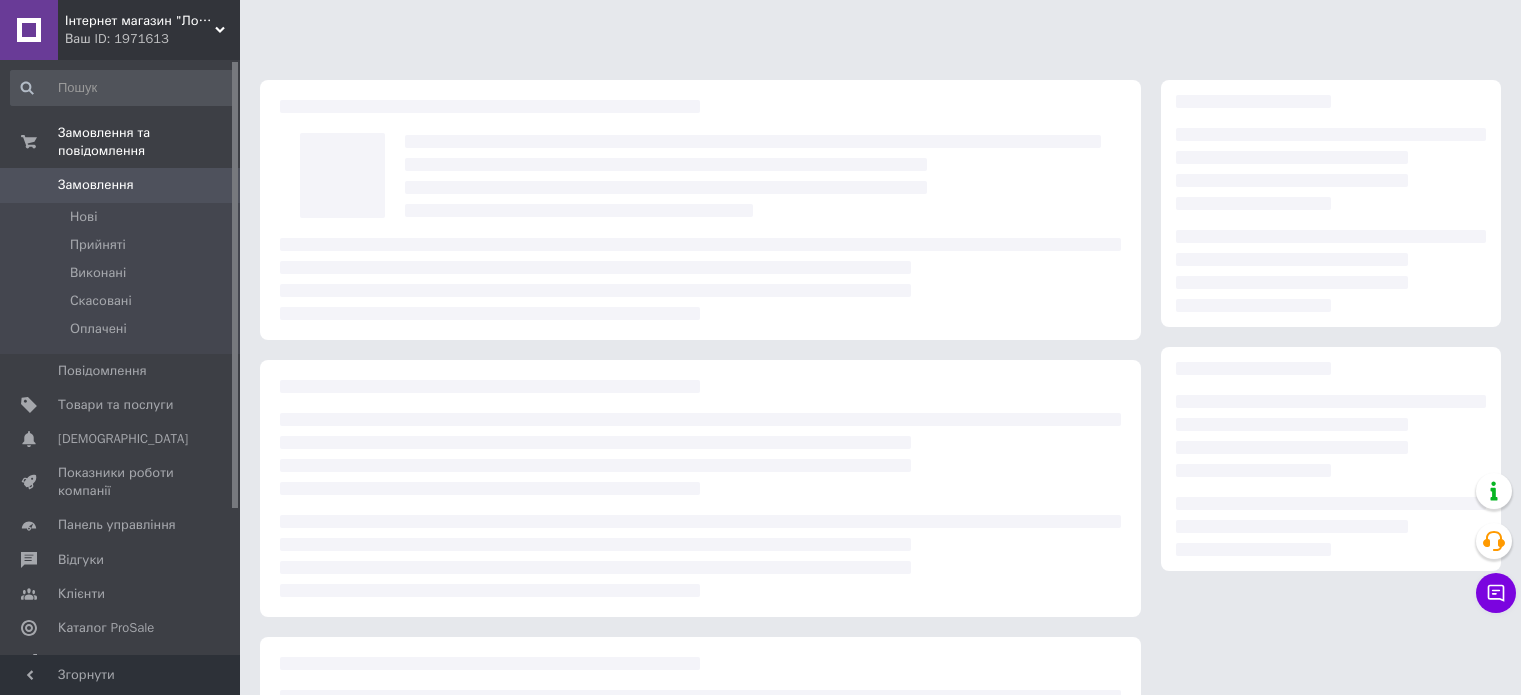 scroll, scrollTop: 0, scrollLeft: 0, axis: both 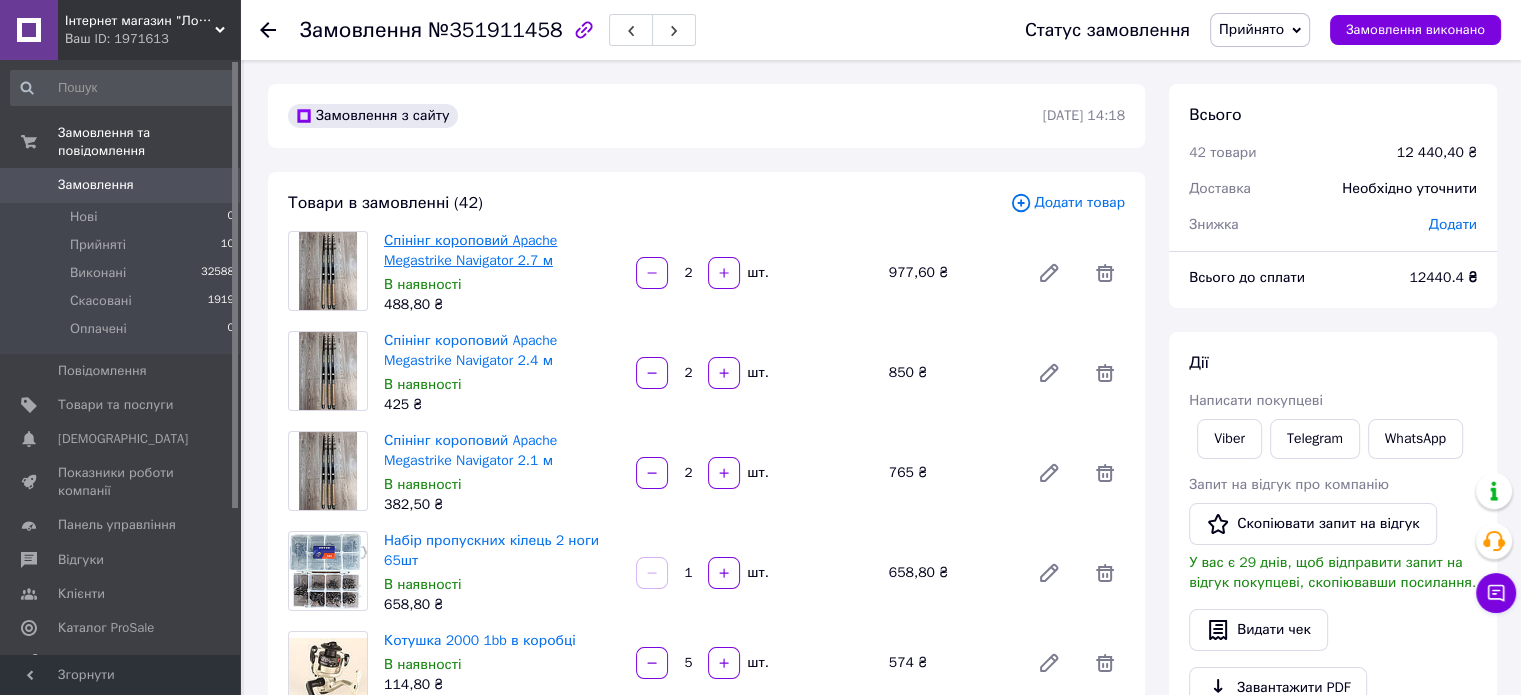 click on "Спінінг короповий Apache Megastrike Navigator 2.7 м В наявності 488,80 ₴" at bounding box center (502, 273) 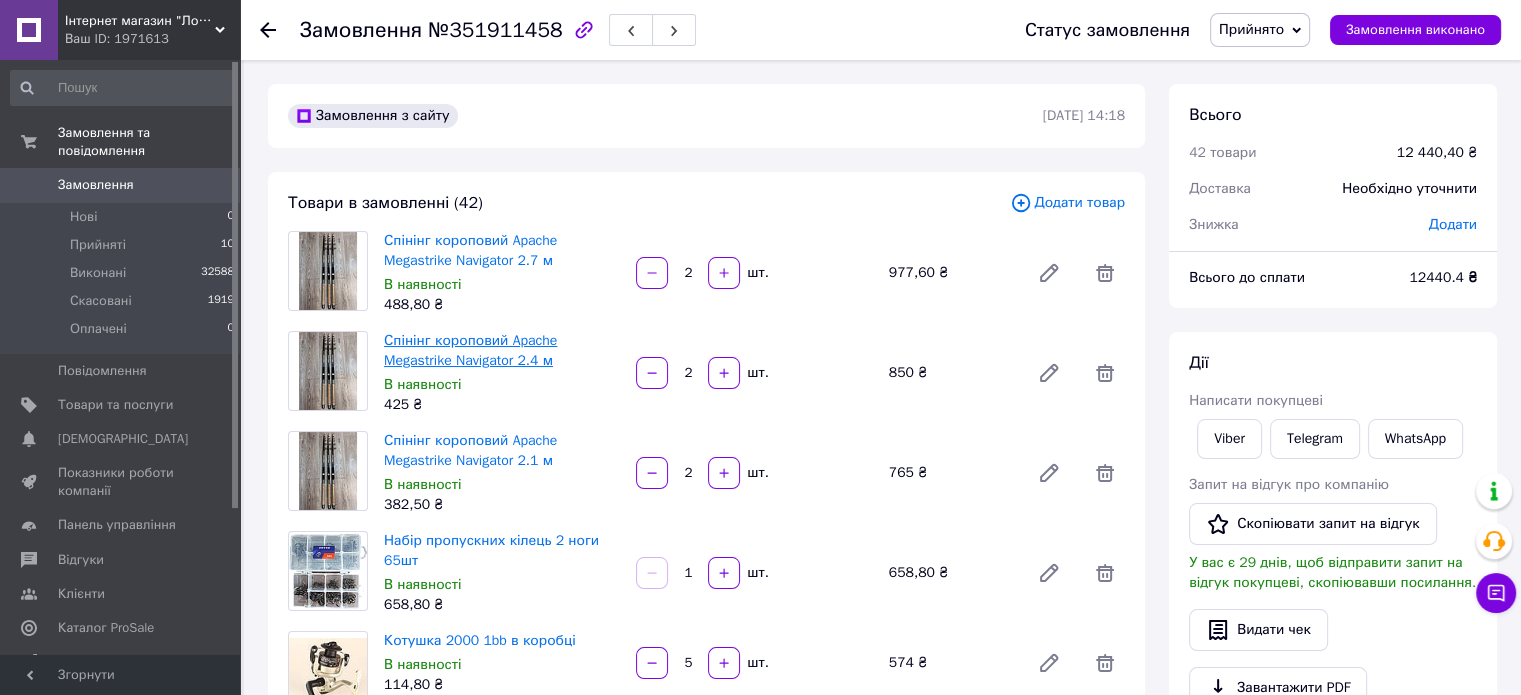 click on "Спінінг короповий Apache Megastrike Navigator 2.4 м" at bounding box center [470, 350] 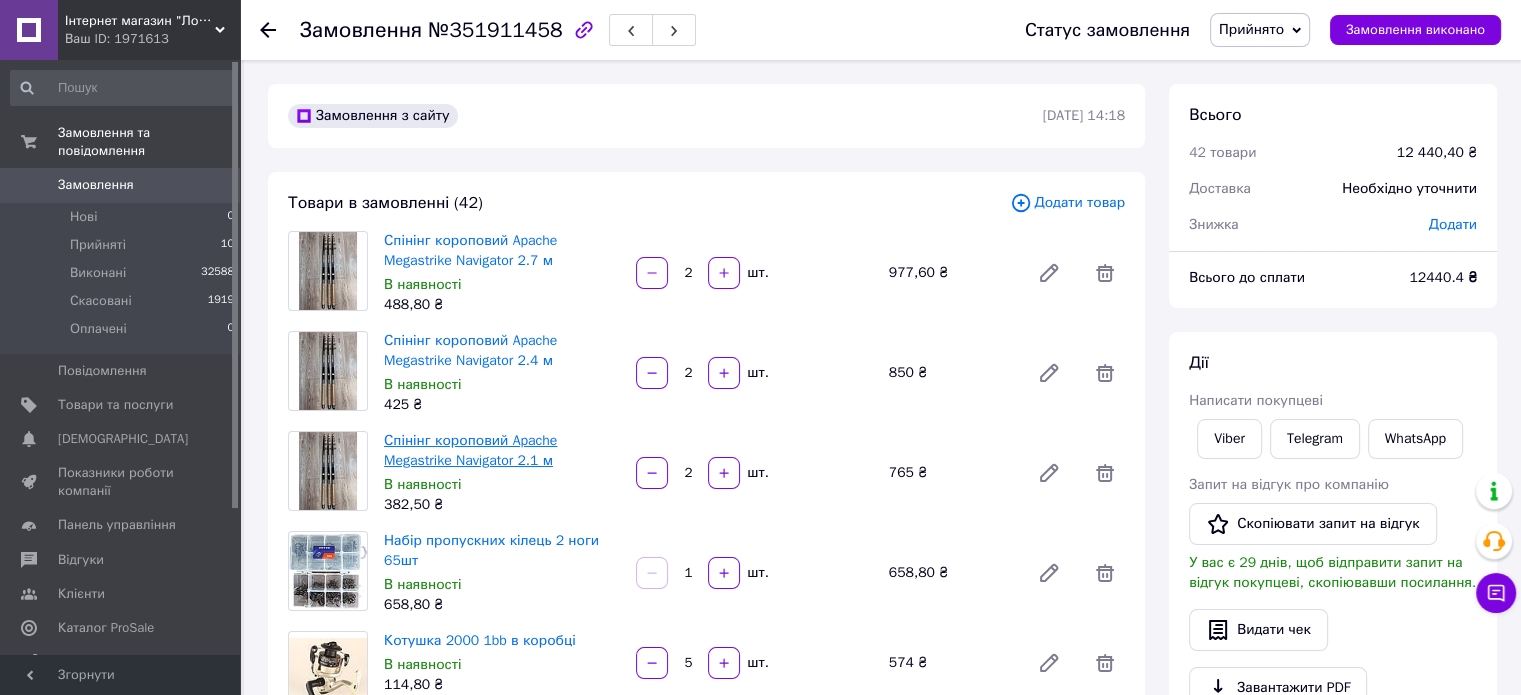 click on "Спінінг короповий  Apache Megastrike Navigator 2.1 м" at bounding box center (470, 450) 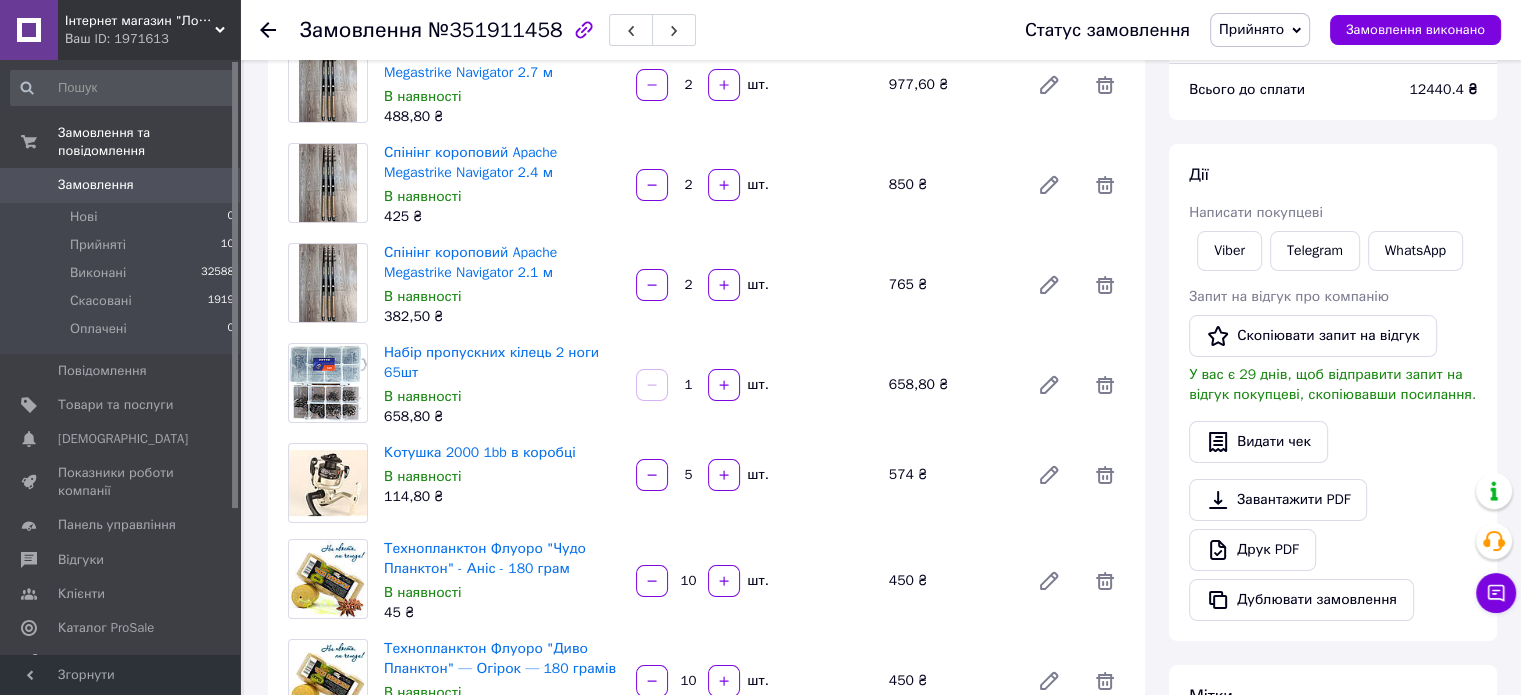 scroll, scrollTop: 200, scrollLeft: 0, axis: vertical 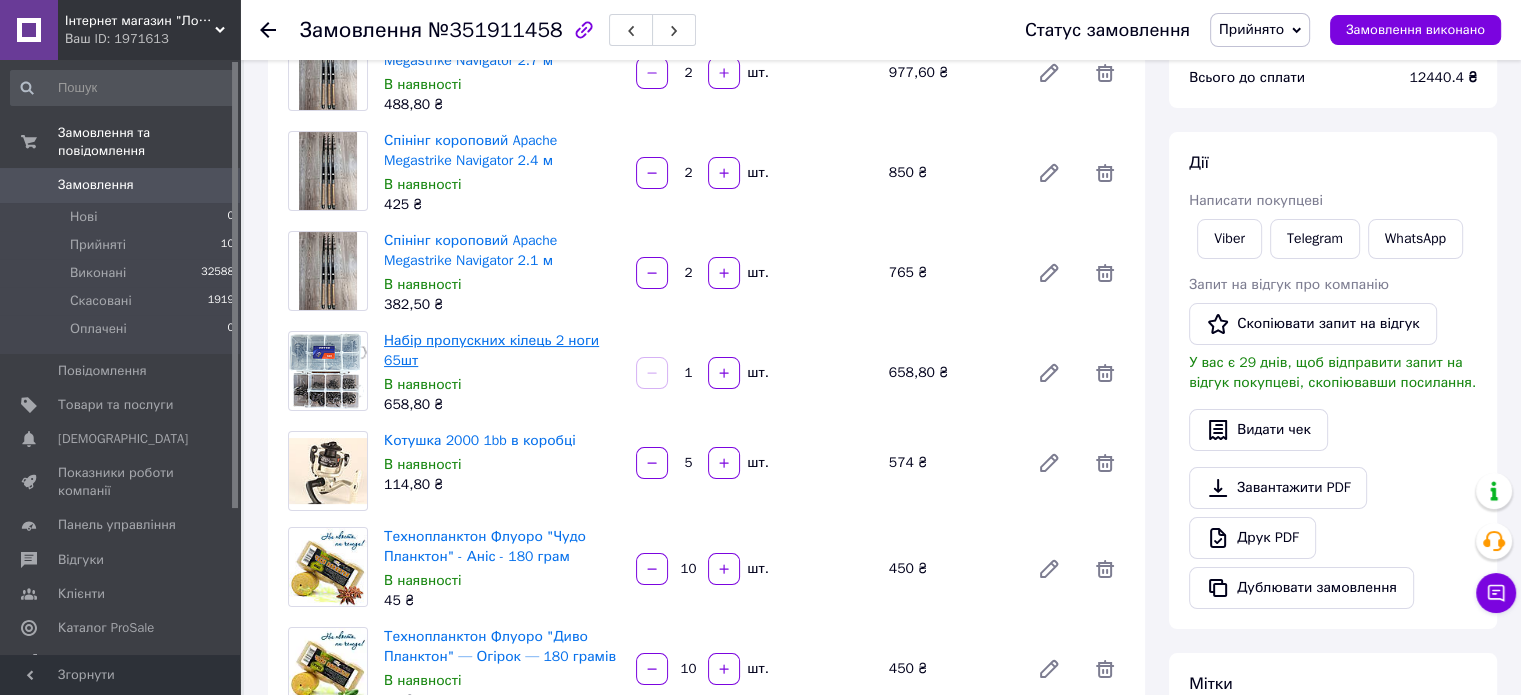 click on "Набір пропускних кілець 2 ноги 65шт" at bounding box center [491, 350] 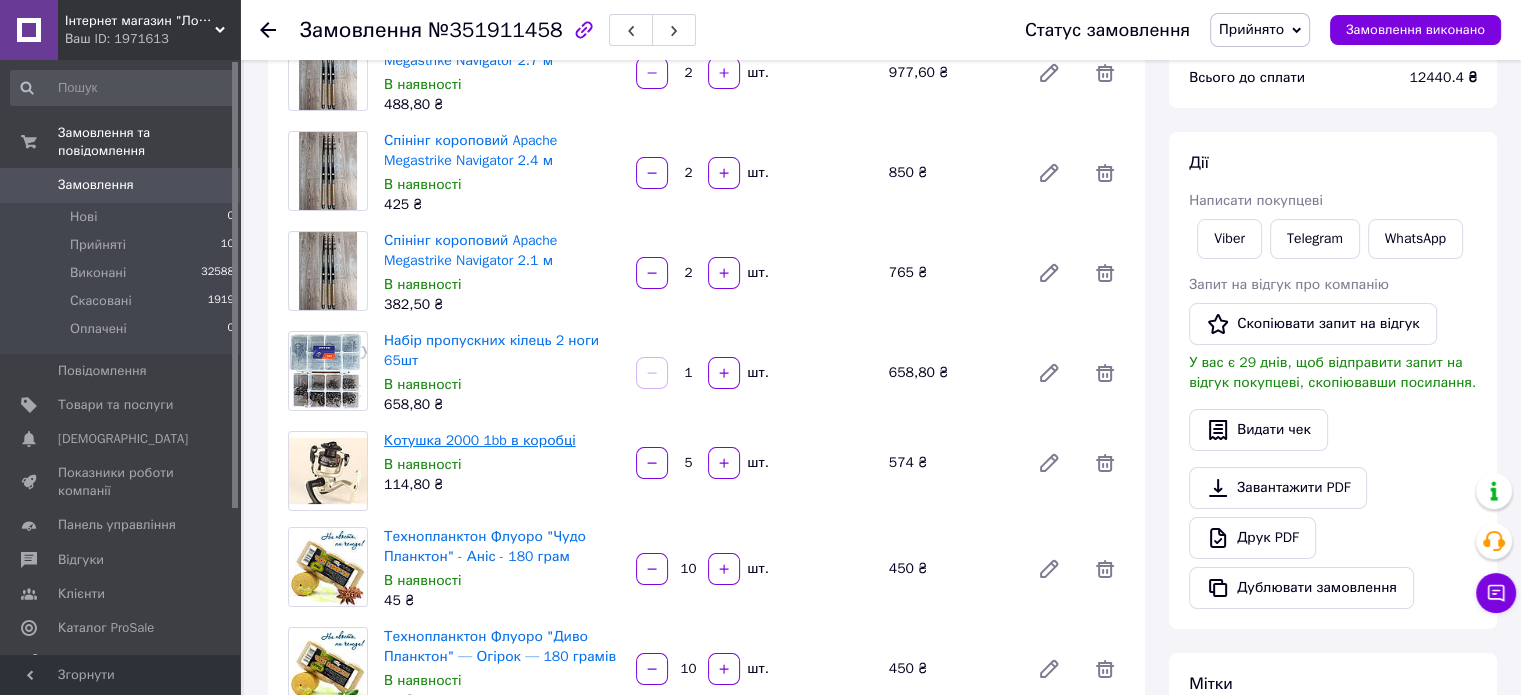 click on "Котушка 2000 1bb в коробці" at bounding box center (480, 440) 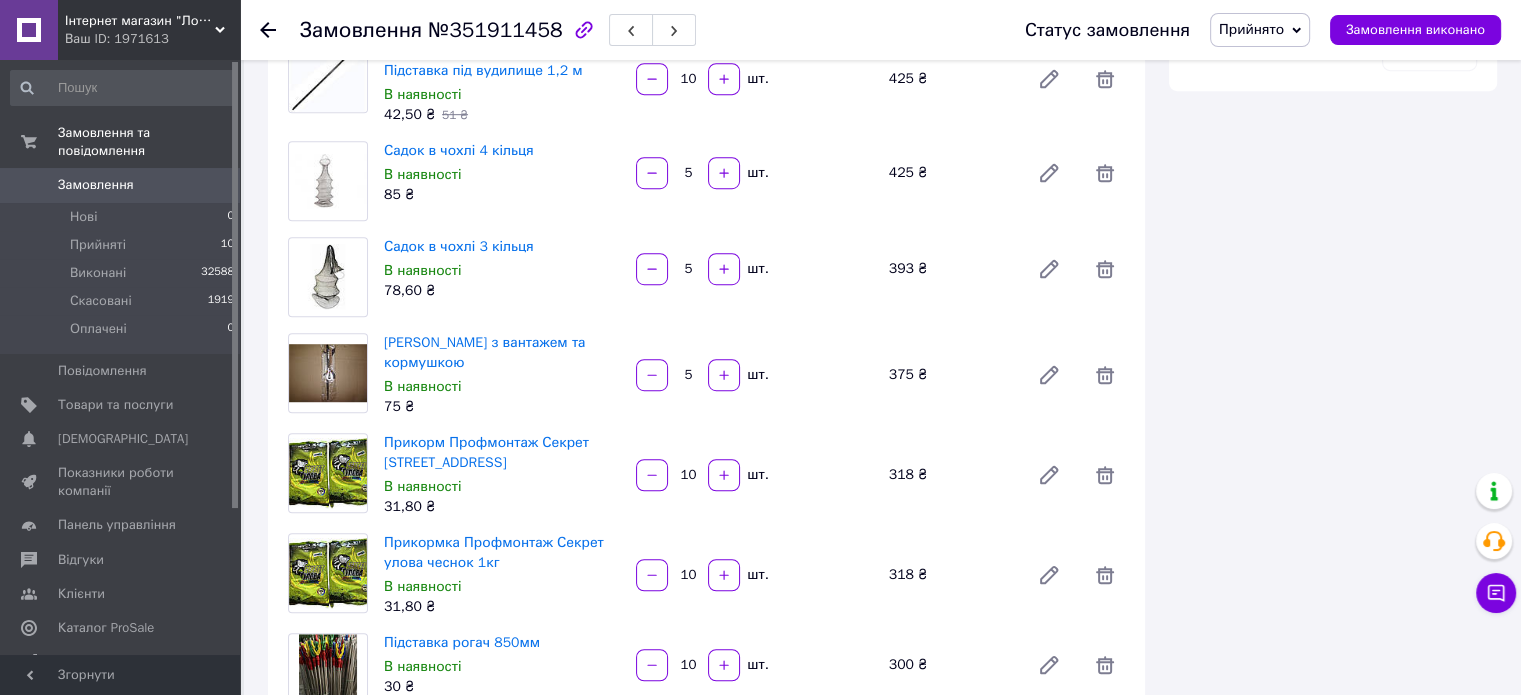 scroll, scrollTop: 1200, scrollLeft: 0, axis: vertical 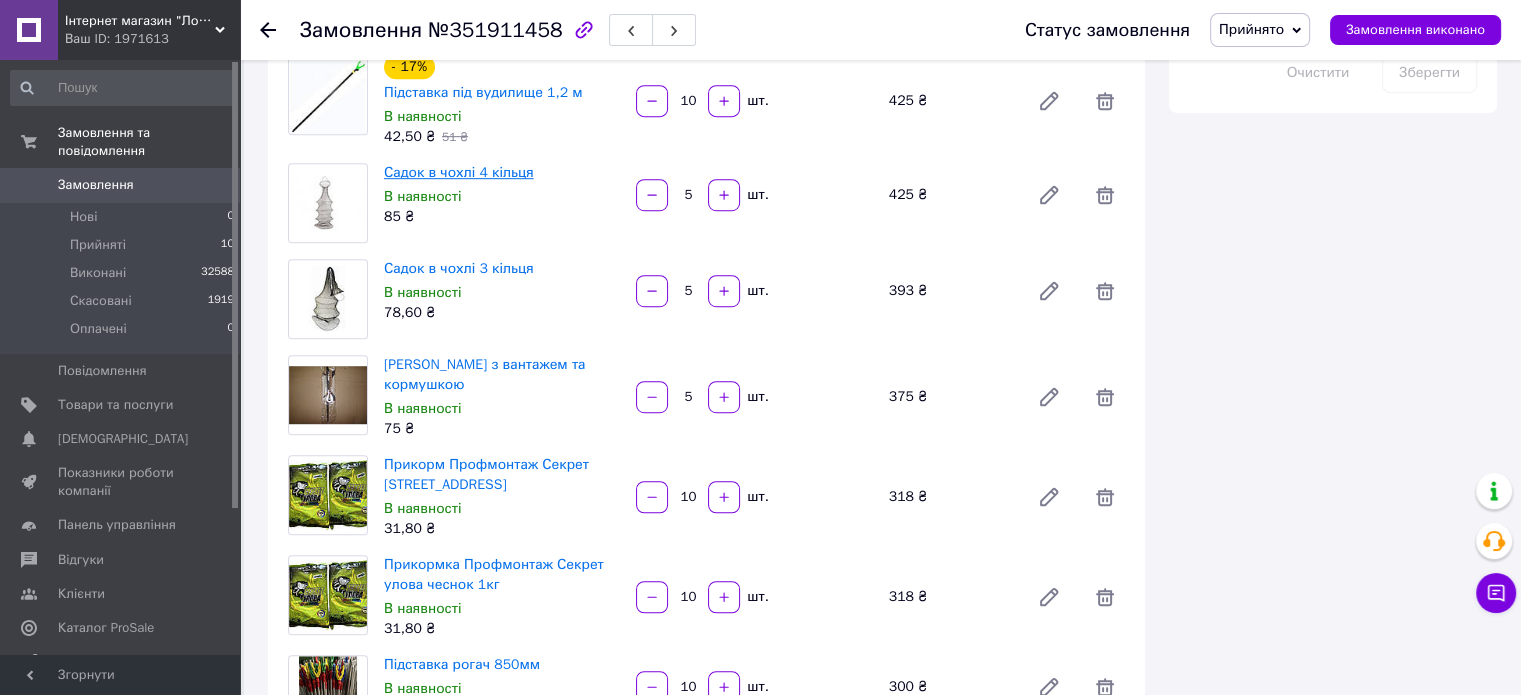 click on "Садок в чохлі 4 кільця" at bounding box center (459, 172) 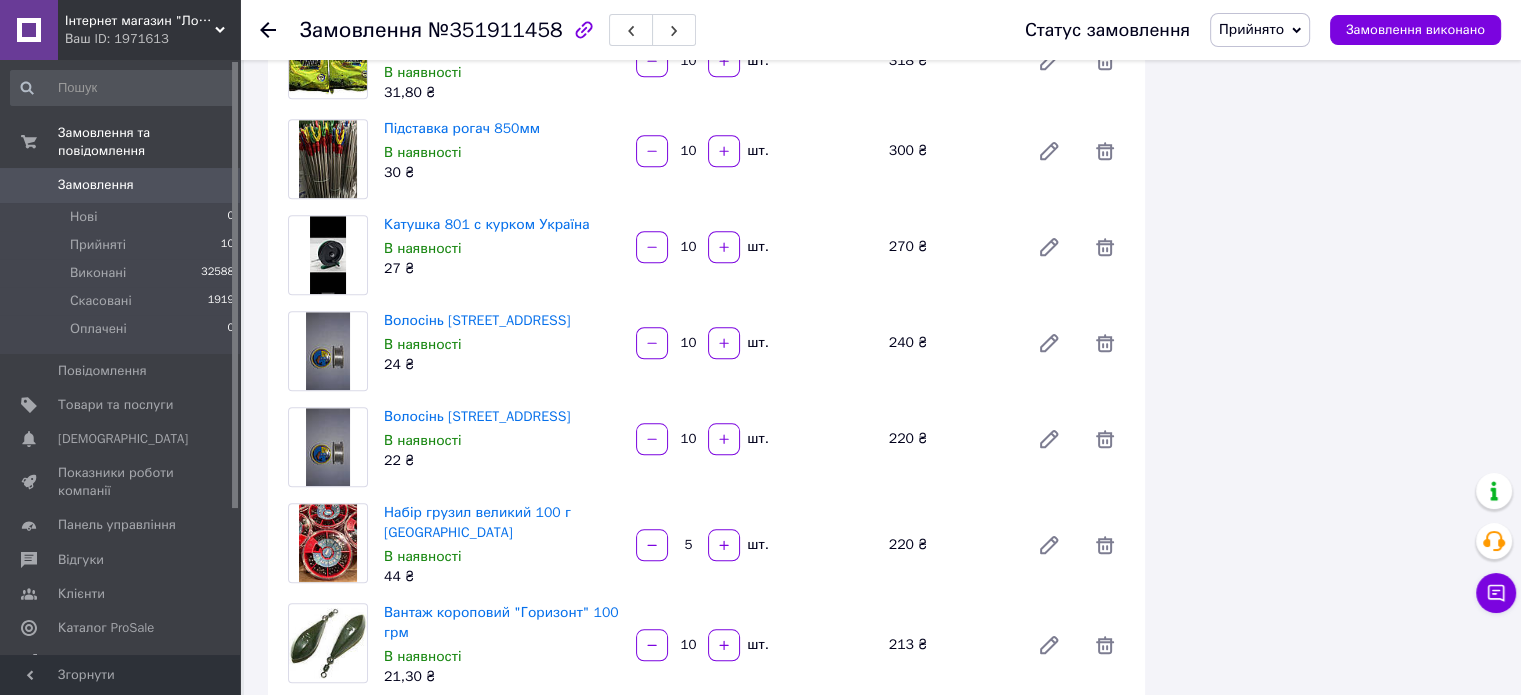 scroll, scrollTop: 1800, scrollLeft: 0, axis: vertical 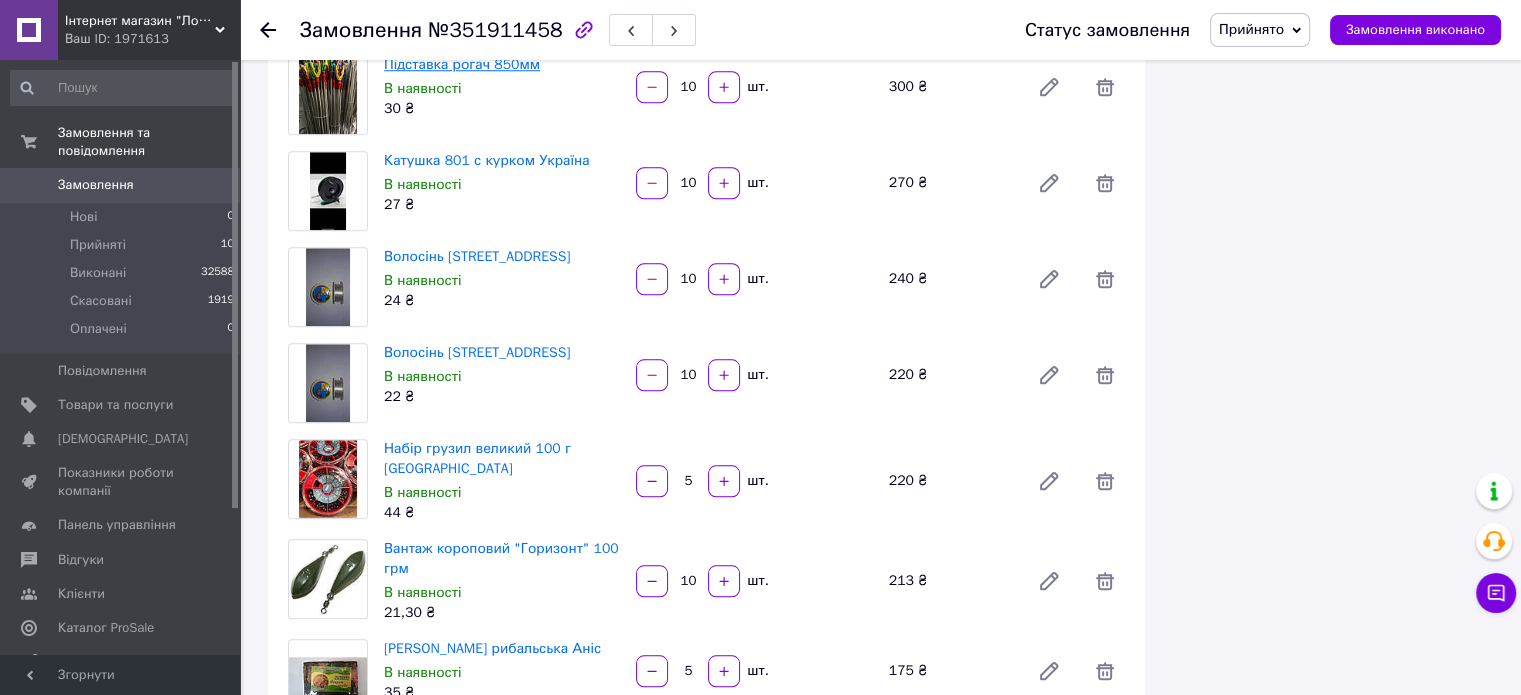click on "Підставка рогач 850мм" at bounding box center (462, 64) 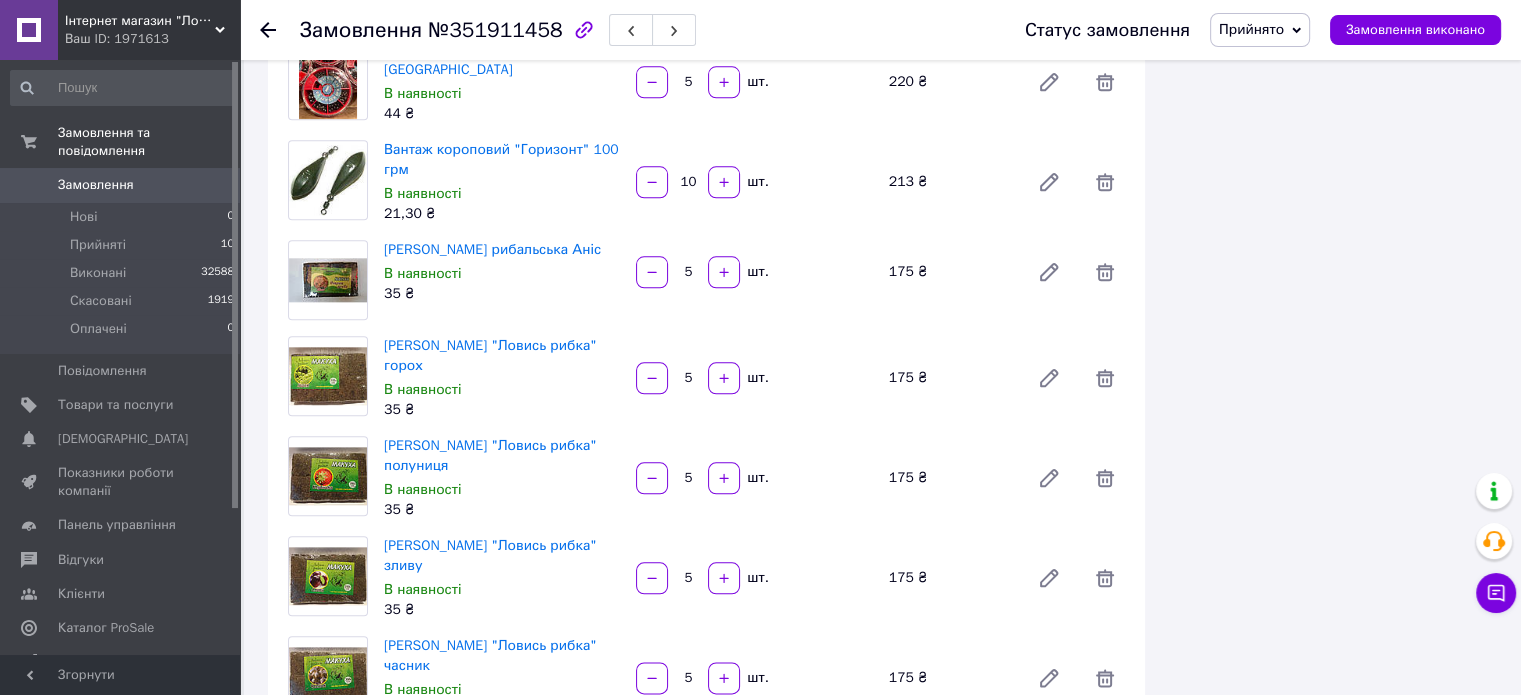 scroll, scrollTop: 2200, scrollLeft: 0, axis: vertical 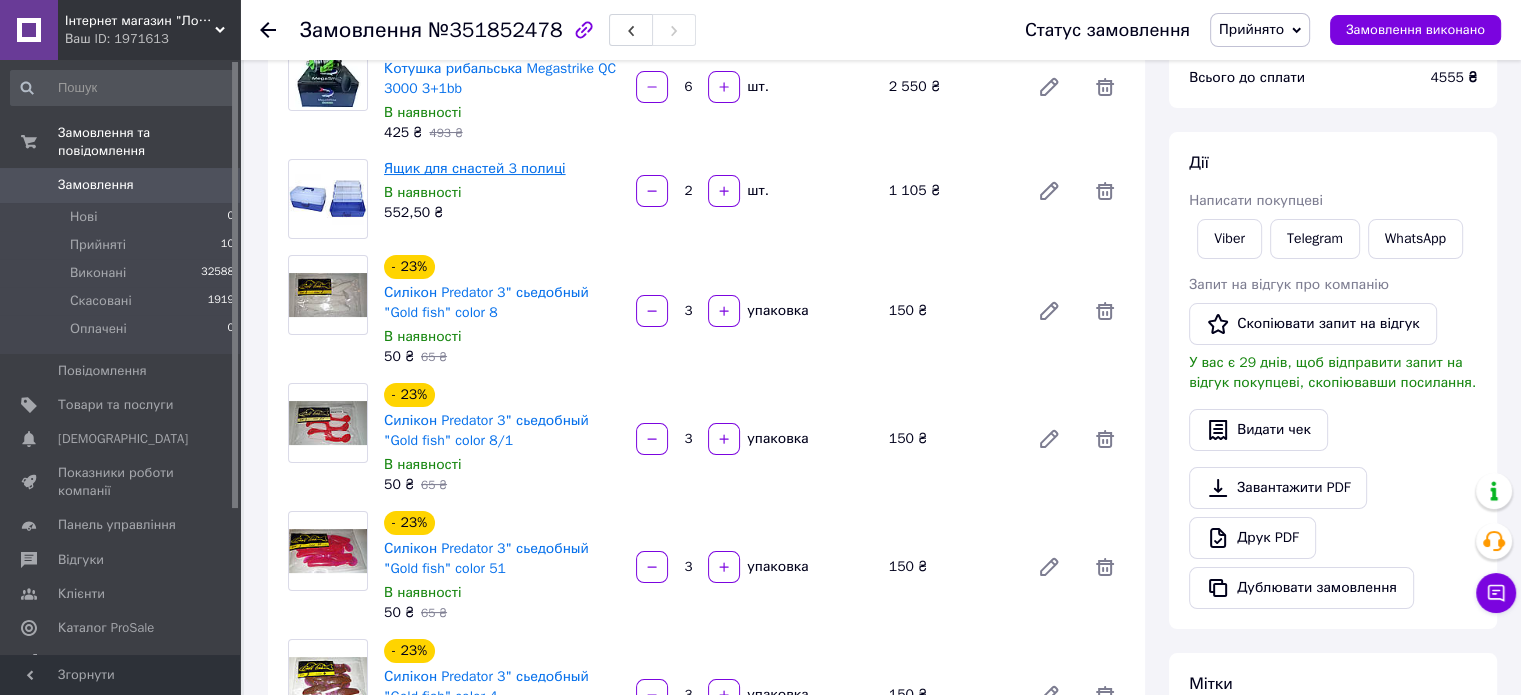 click on "Ящик для снастей 3 полиці" at bounding box center [475, 168] 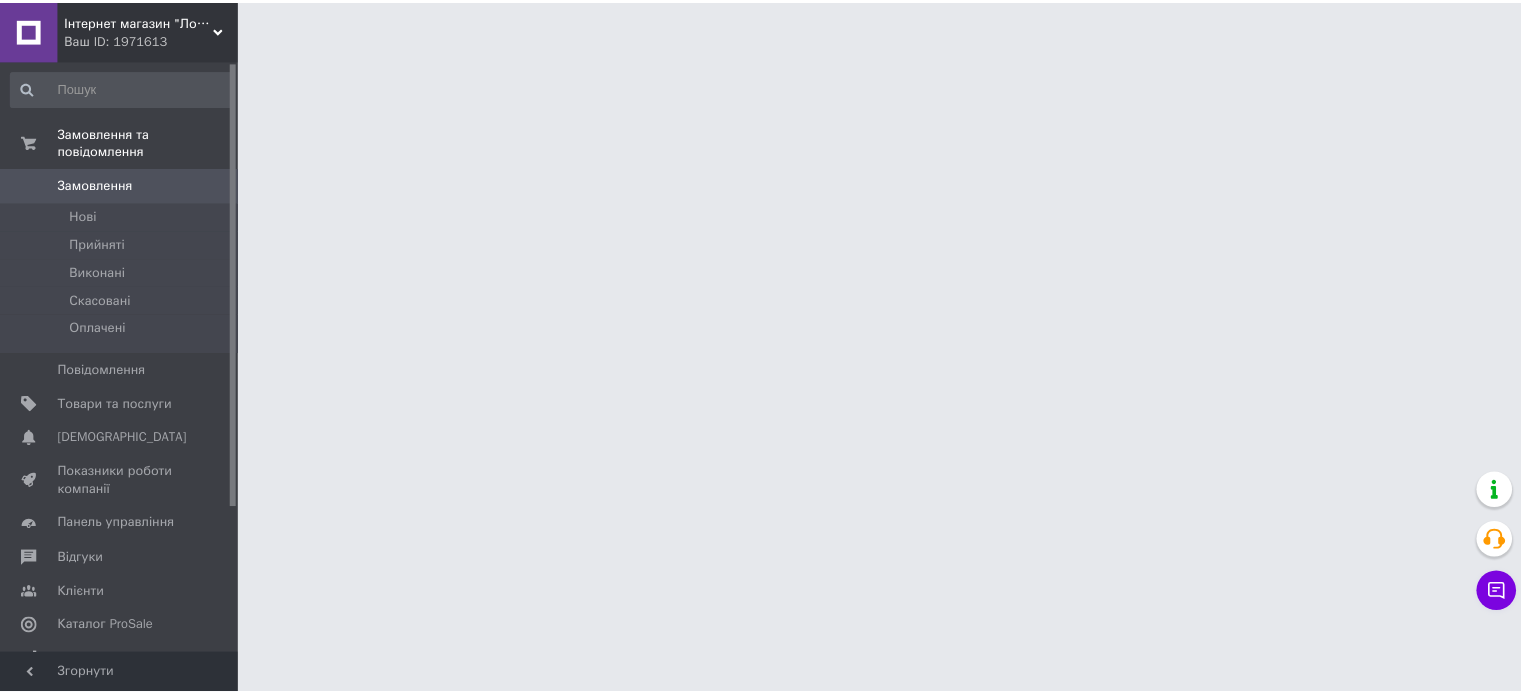 scroll, scrollTop: 0, scrollLeft: 0, axis: both 